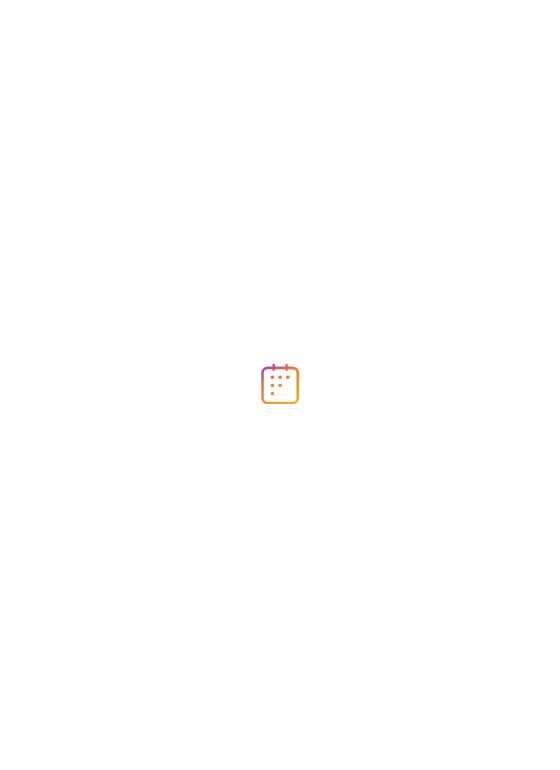 scroll, scrollTop: 0, scrollLeft: 0, axis: both 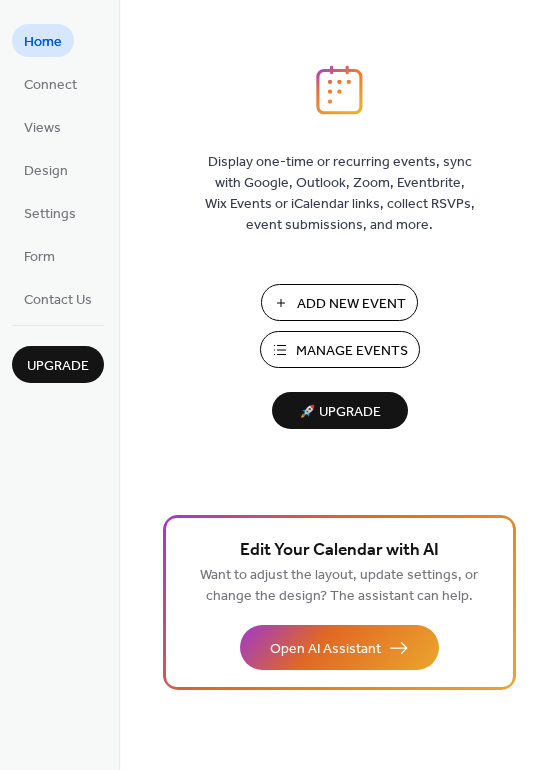click on "Add New Event" at bounding box center (351, 304) 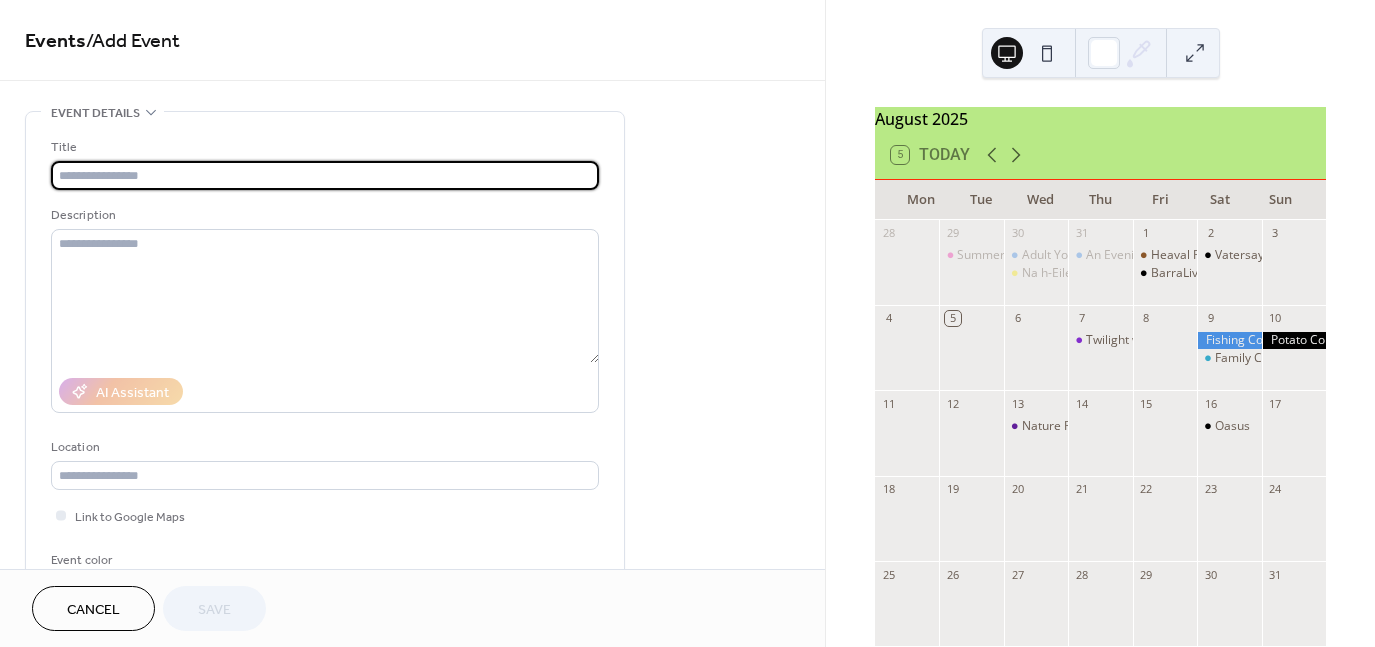 scroll, scrollTop: 0, scrollLeft: 0, axis: both 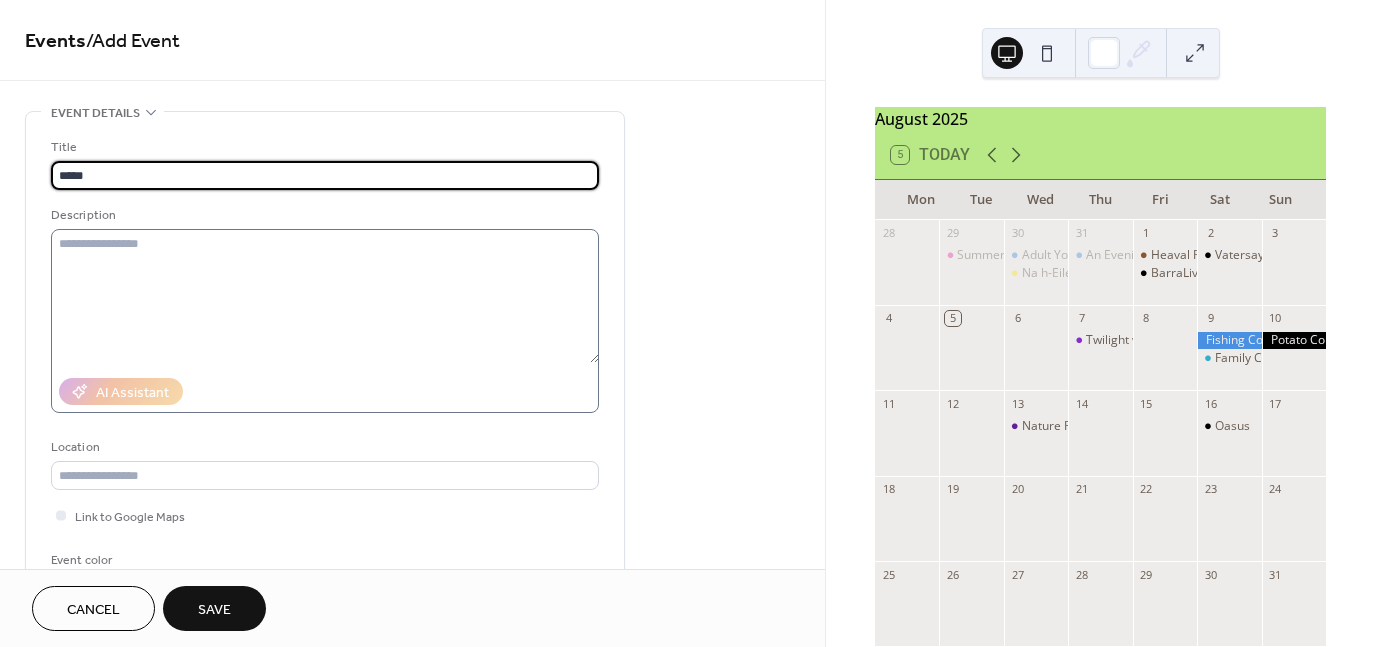 type on "*****" 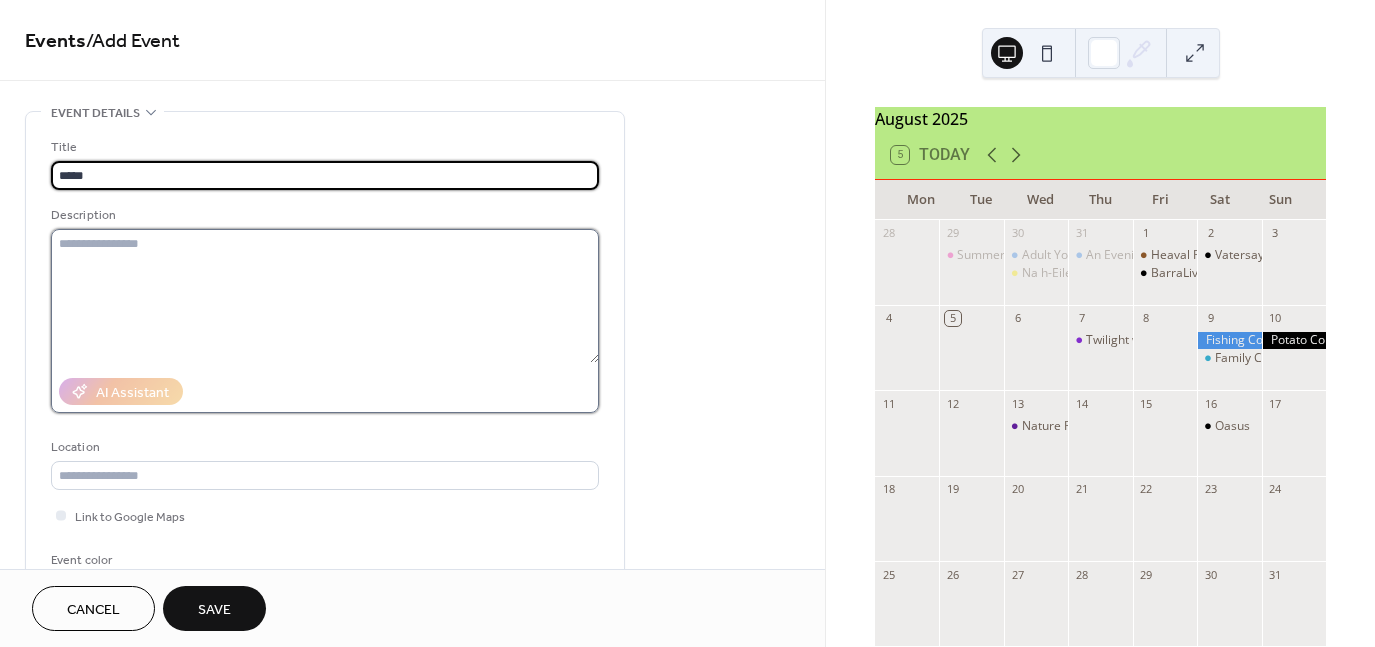 click at bounding box center (325, 296) 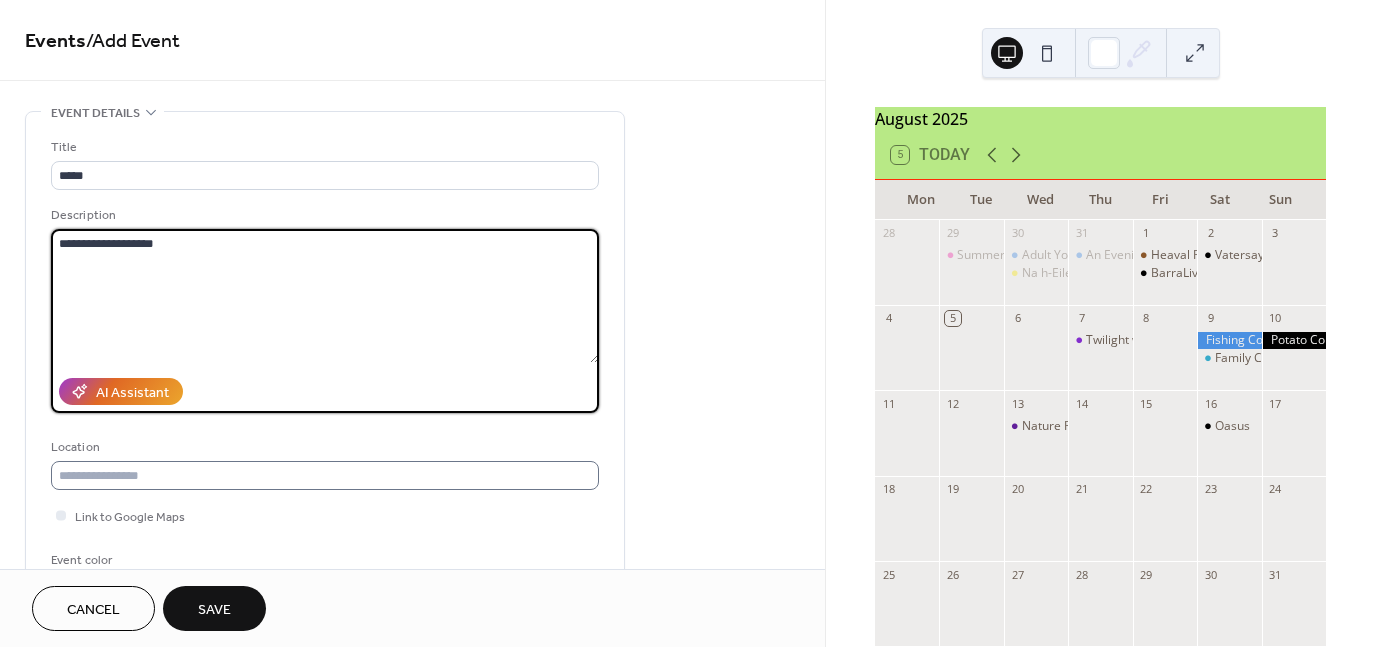 type on "**********" 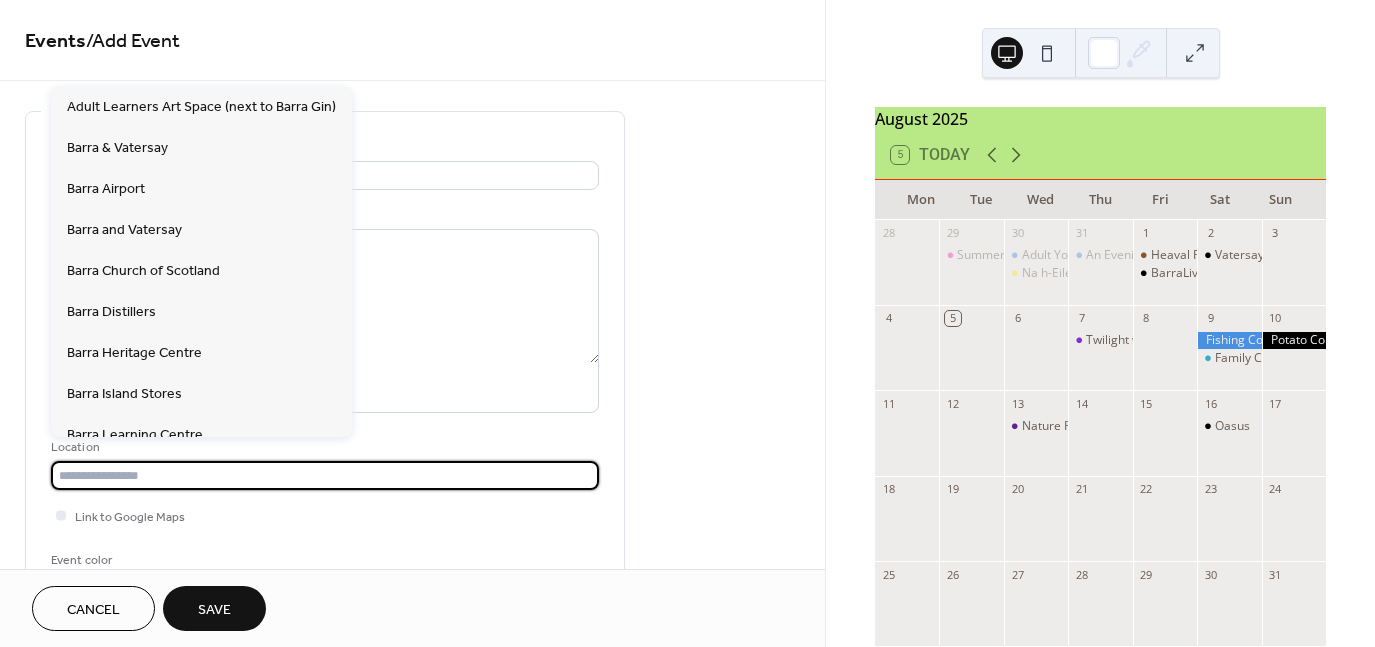 click at bounding box center (325, 475) 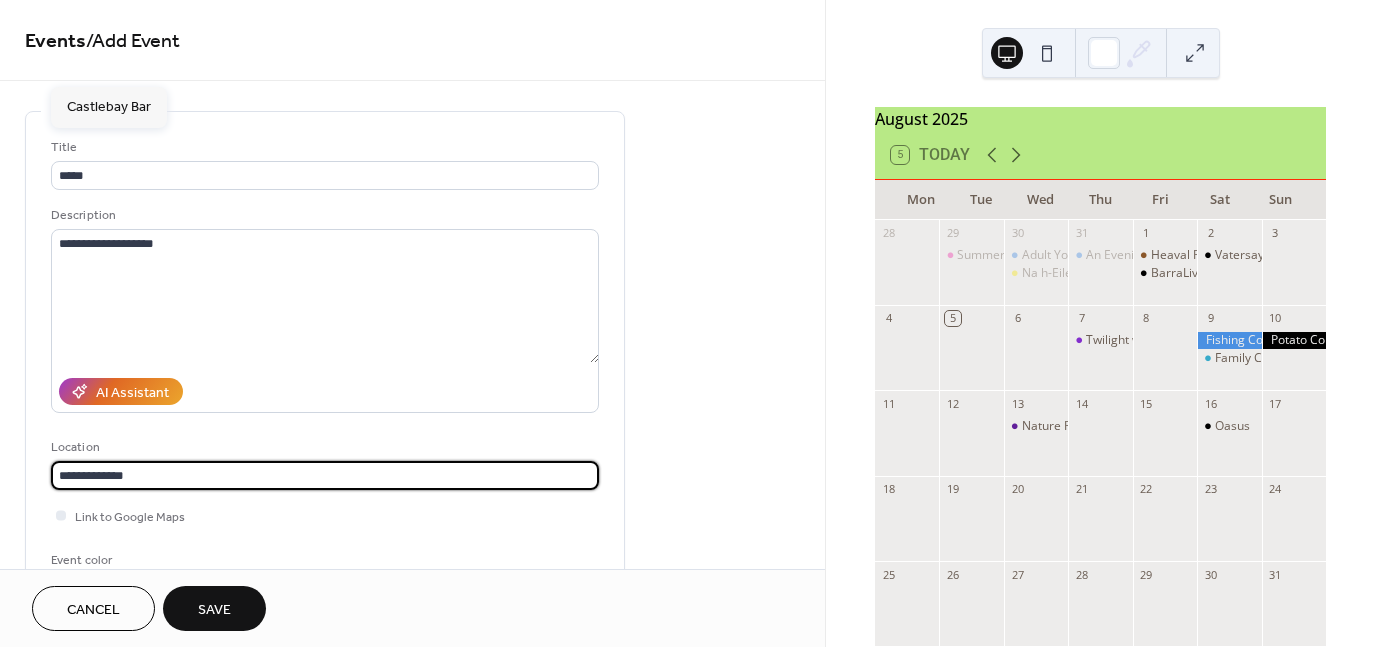 click on "**********" at bounding box center [325, 475] 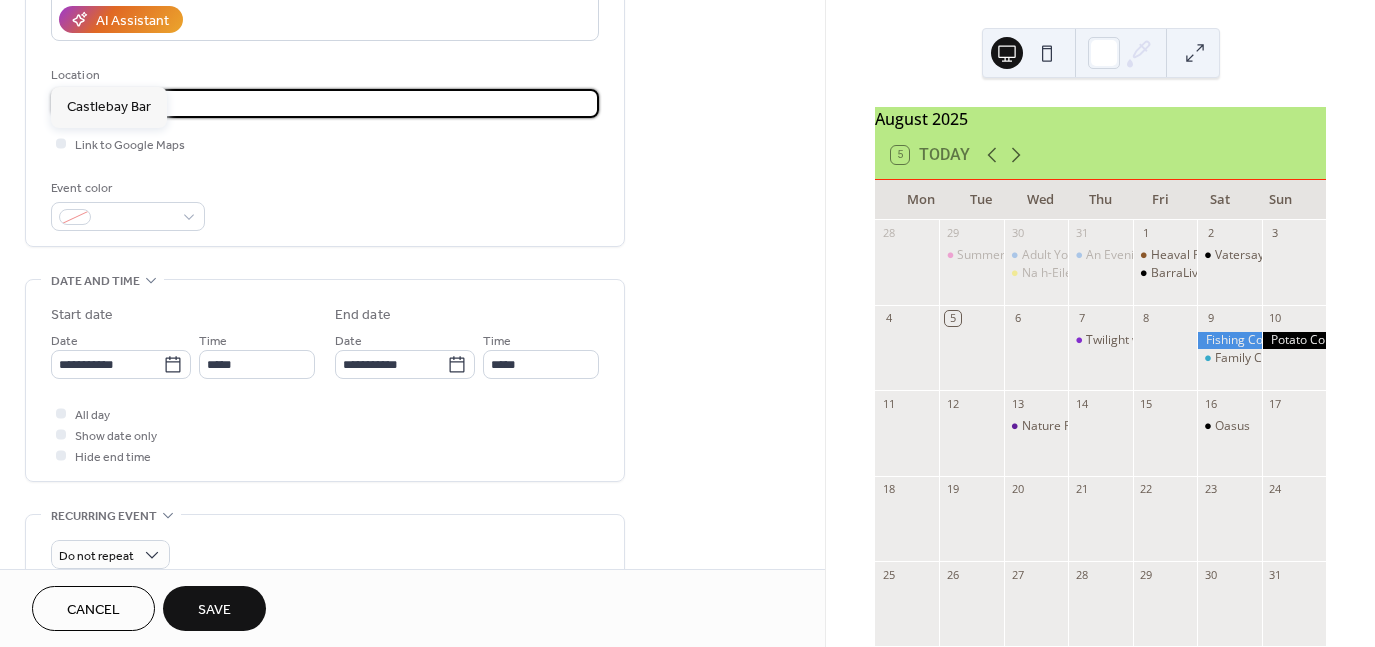 scroll, scrollTop: 379, scrollLeft: 0, axis: vertical 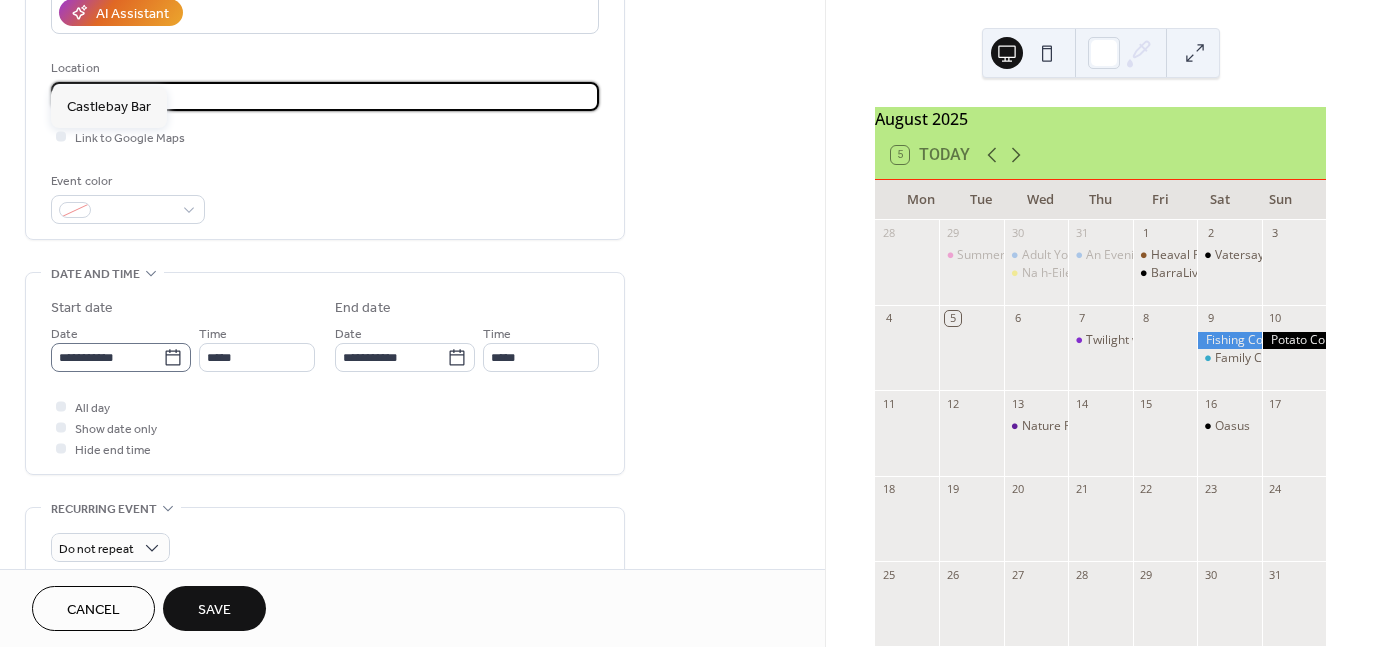 type on "**********" 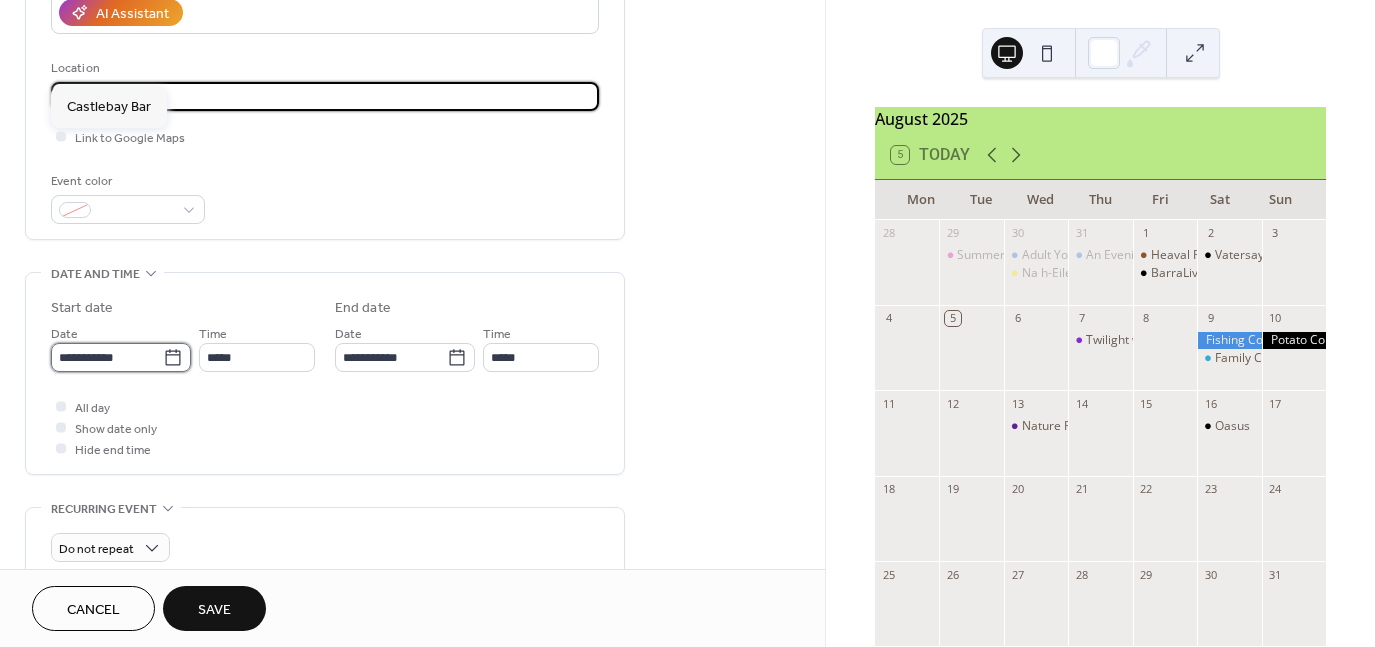 click on "**********" at bounding box center (107, 357) 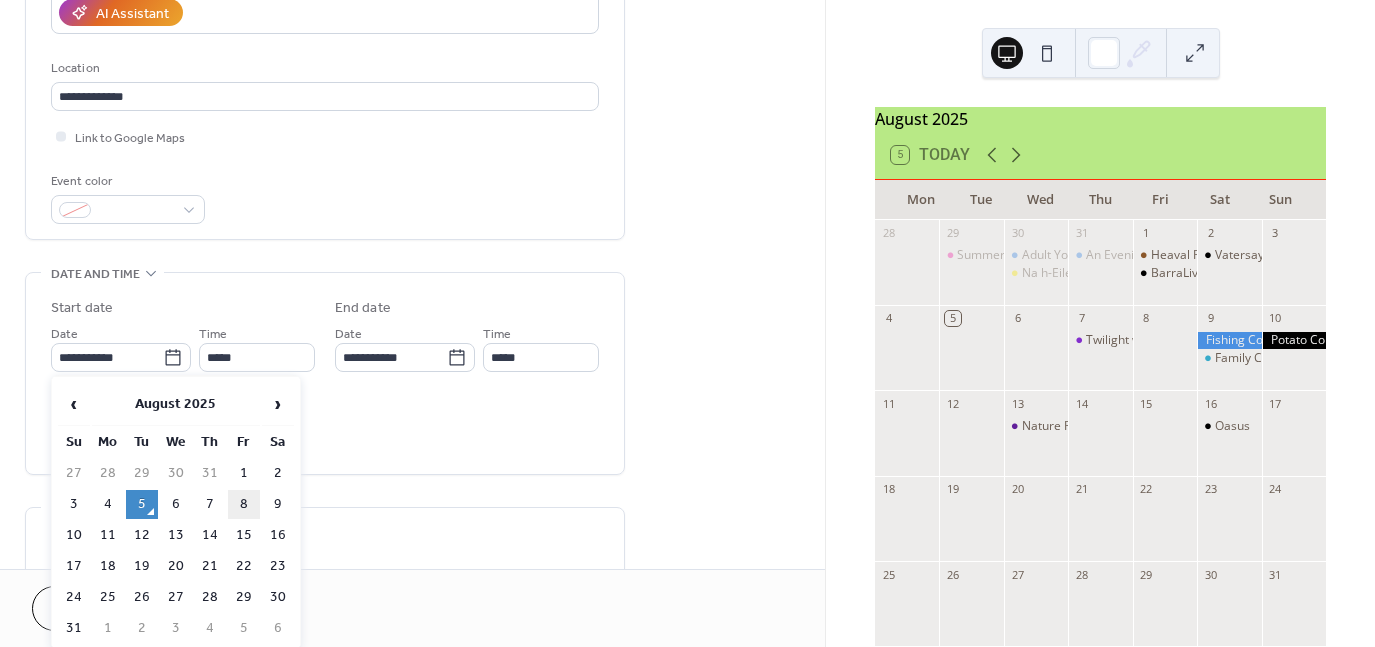 click on "8" at bounding box center (244, 504) 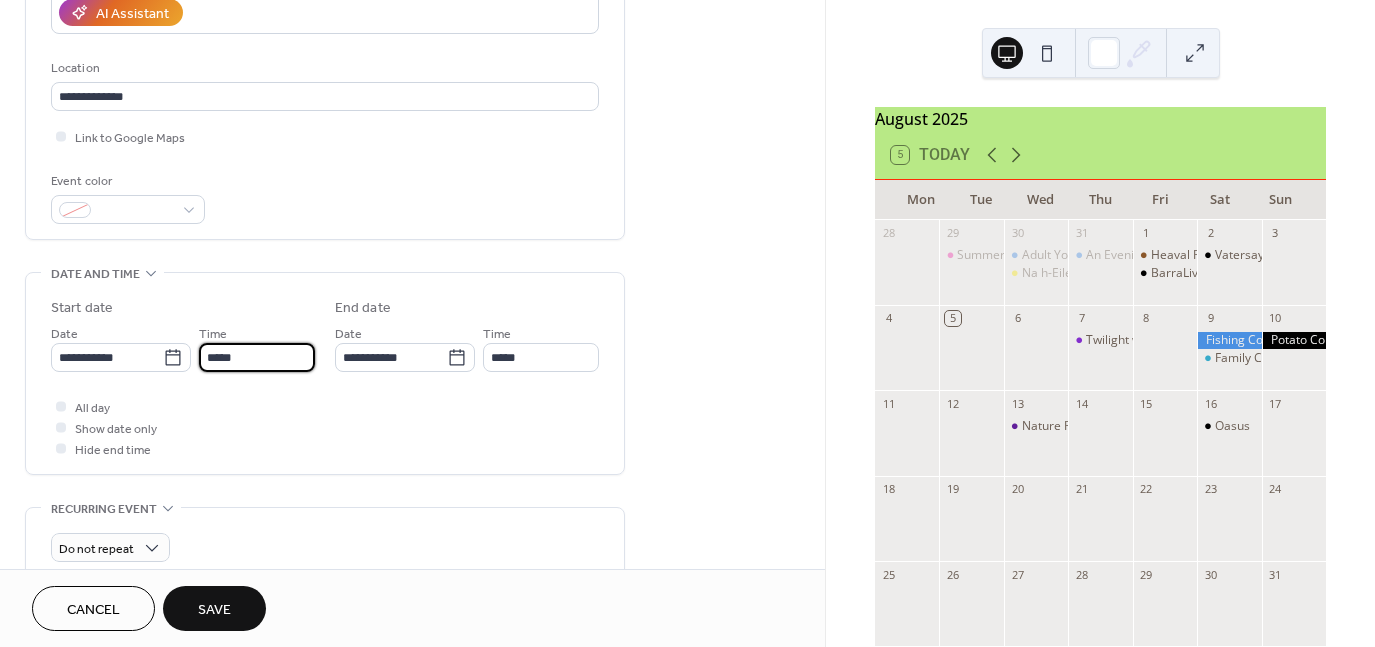 click on "*****" at bounding box center [257, 357] 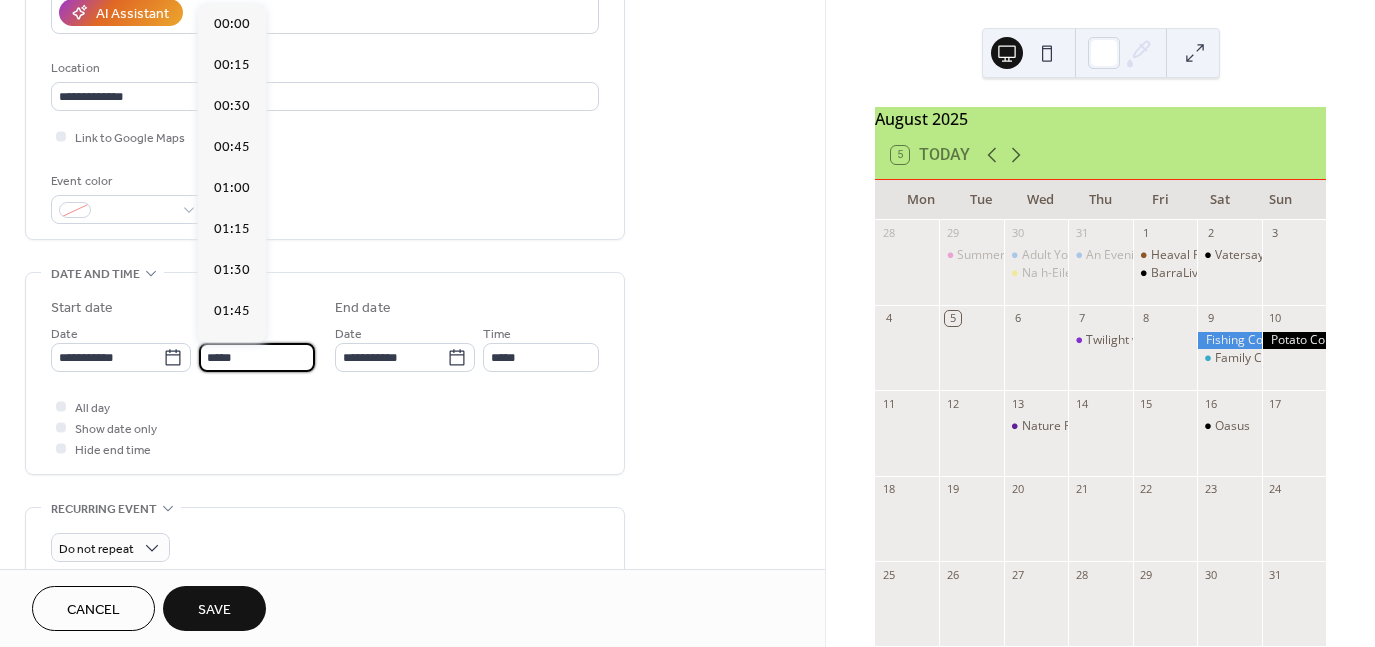 scroll, scrollTop: 1968, scrollLeft: 0, axis: vertical 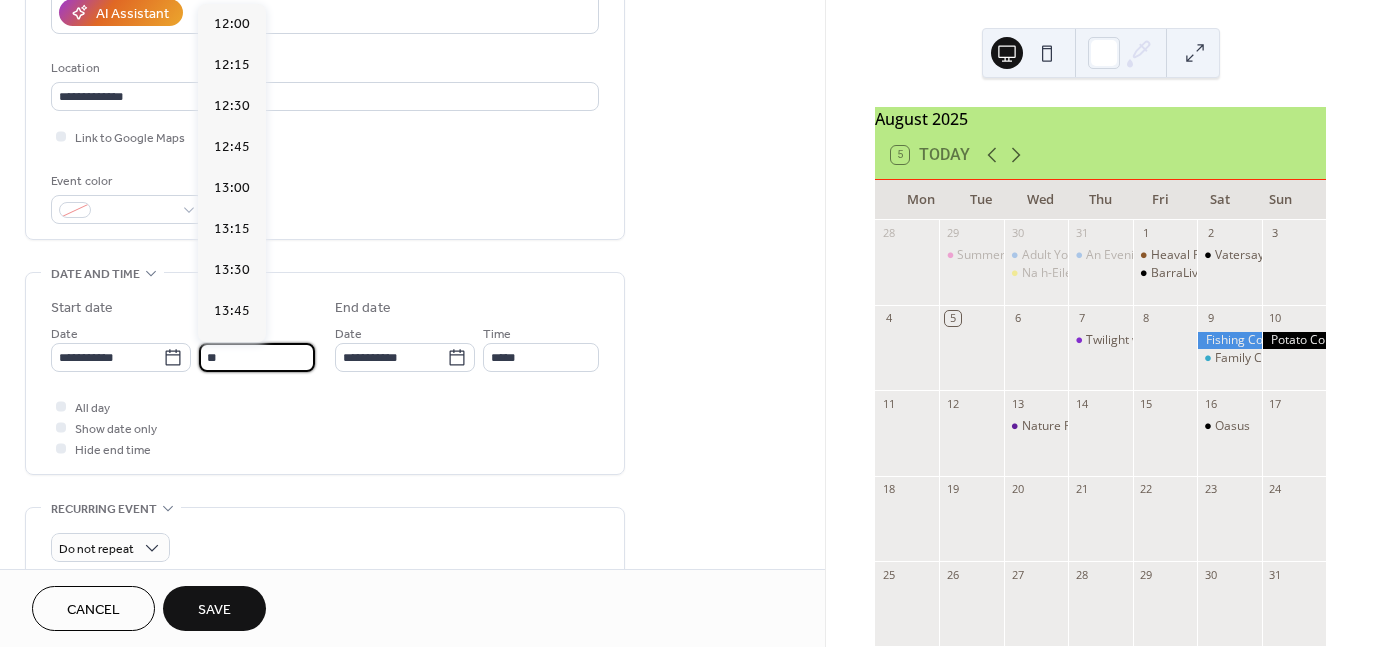 type on "*" 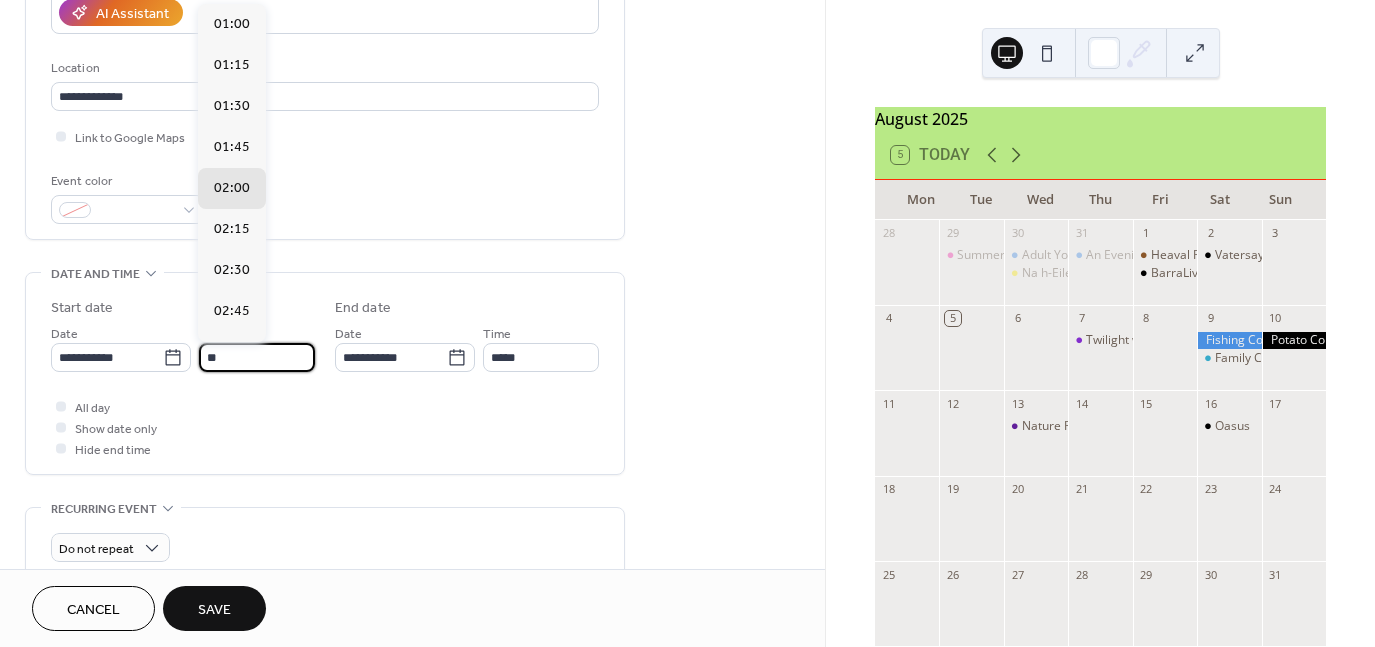 scroll, scrollTop: 3444, scrollLeft: 0, axis: vertical 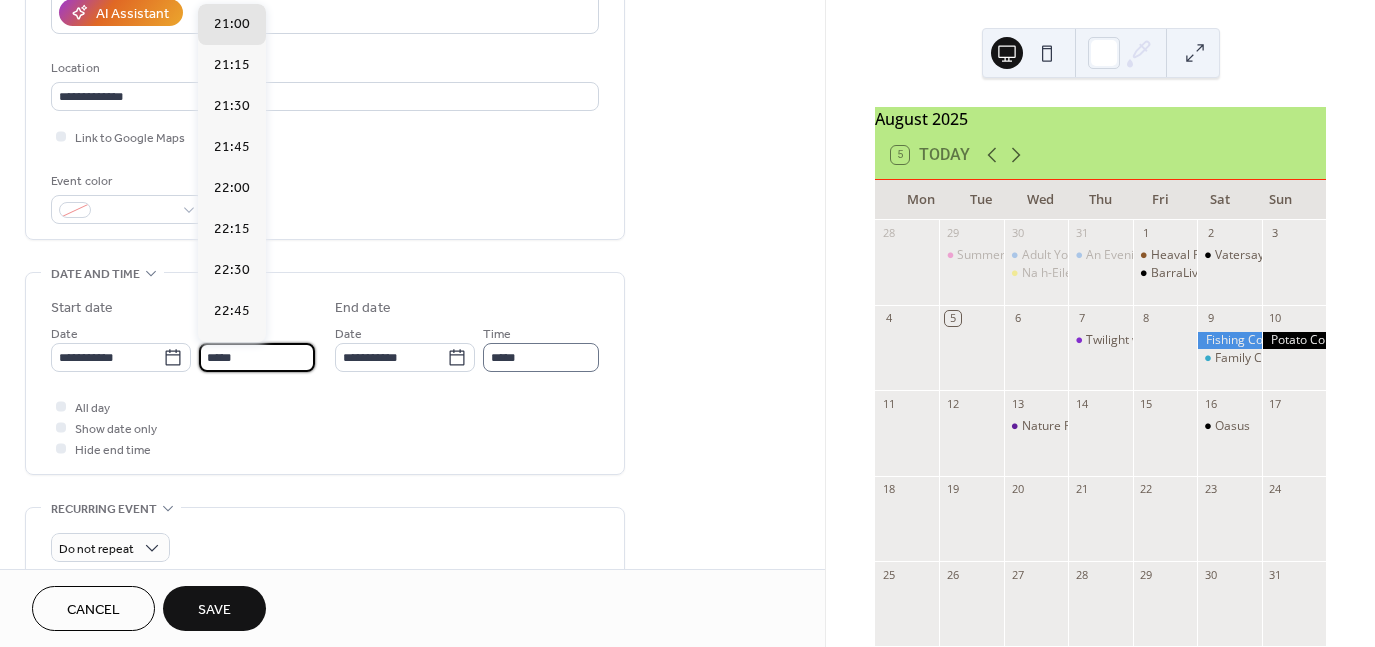 type on "*****" 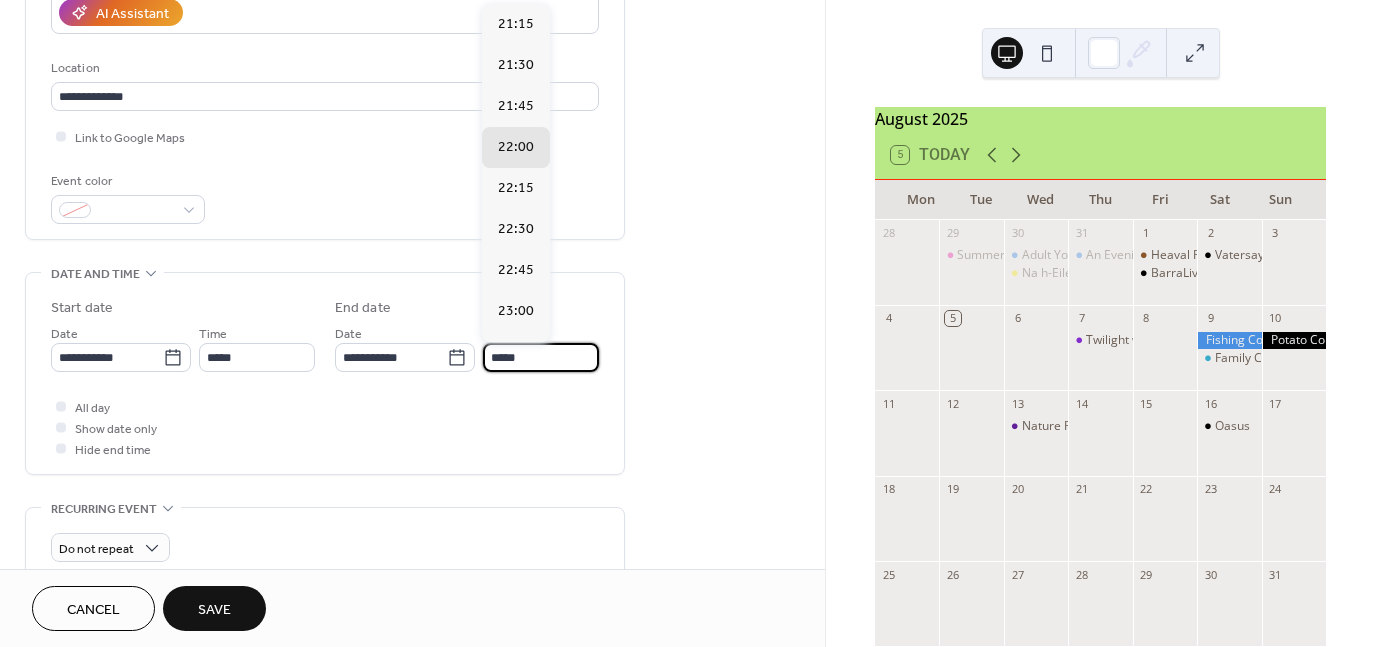 click on "*****" at bounding box center [541, 357] 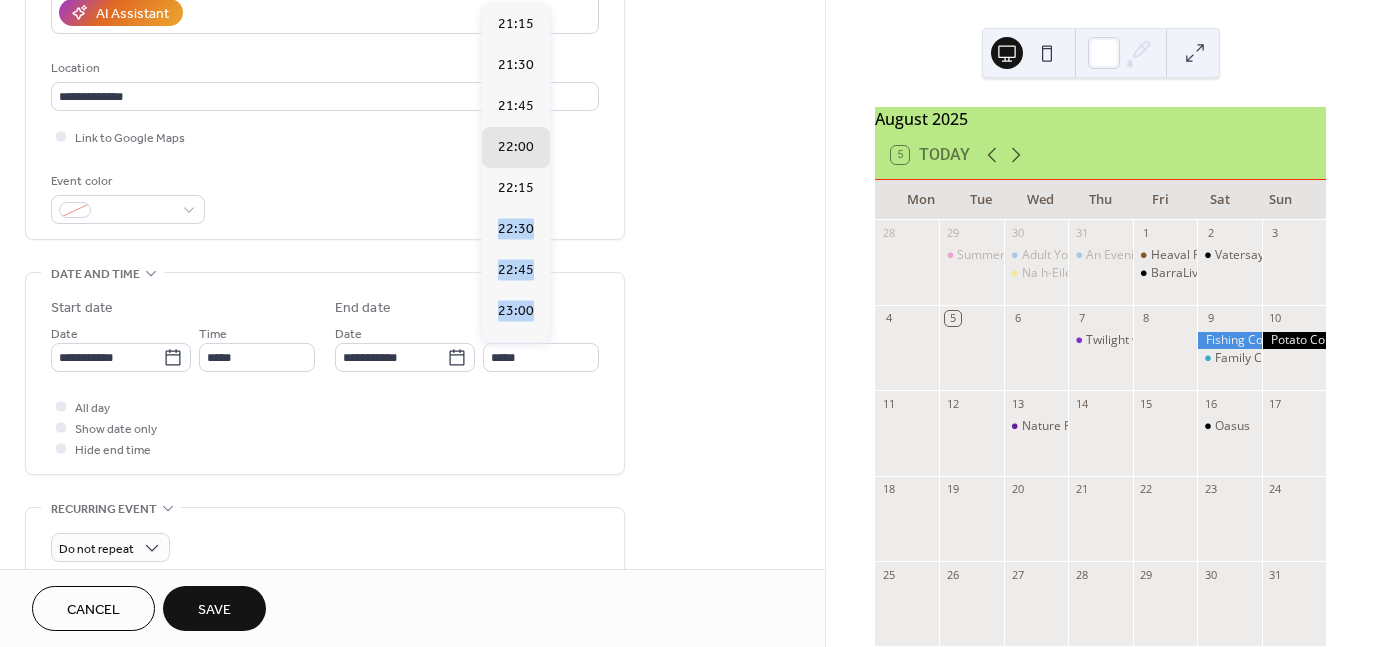drag, startPoint x: 553, startPoint y: 190, endPoint x: 550, endPoint y: 313, distance: 123.03658 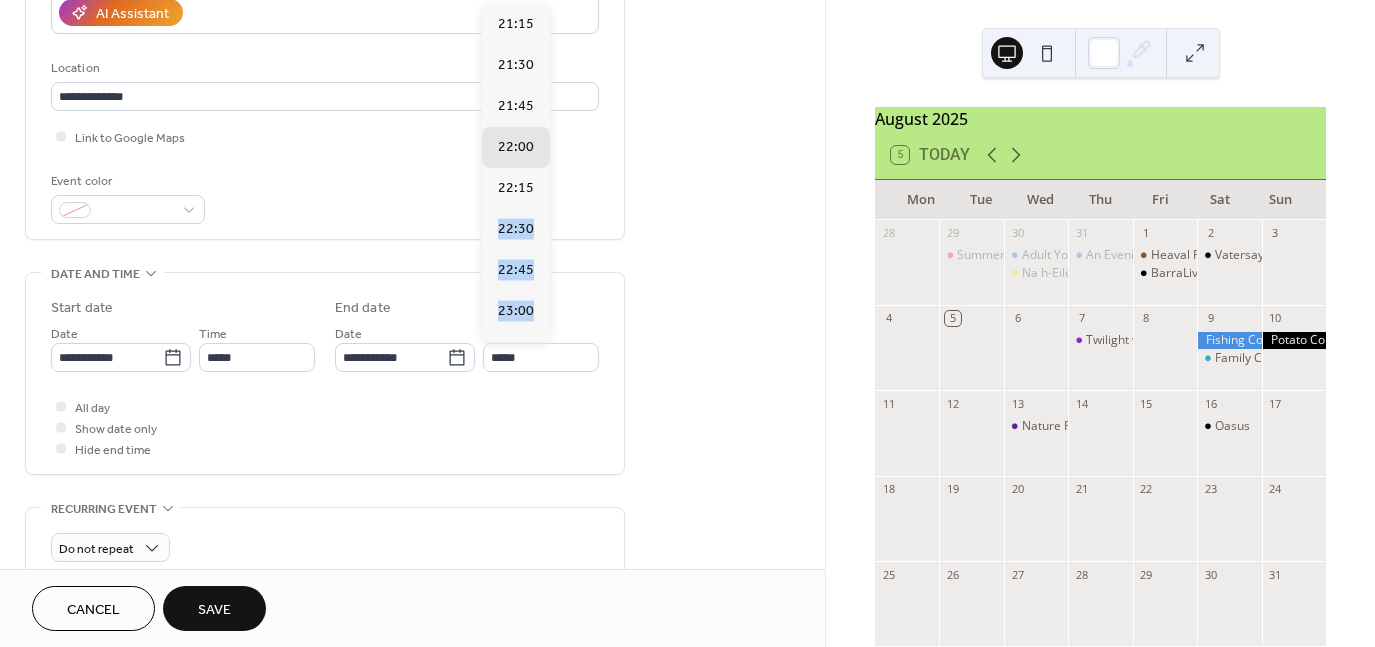 click on "21:15 21:30 21:45 22:00 22:15 22:30 22:45 23:00 23:15 23:30 23:45" at bounding box center (516, 173) 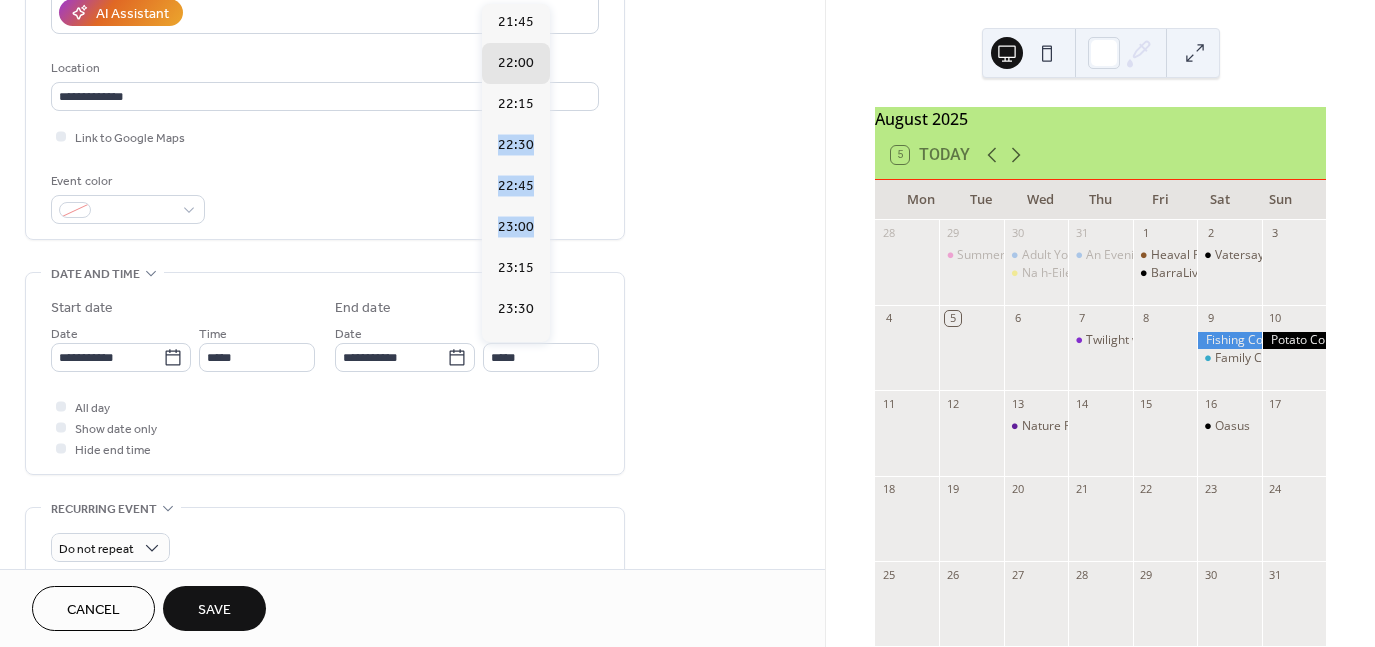 scroll, scrollTop: 112, scrollLeft: 0, axis: vertical 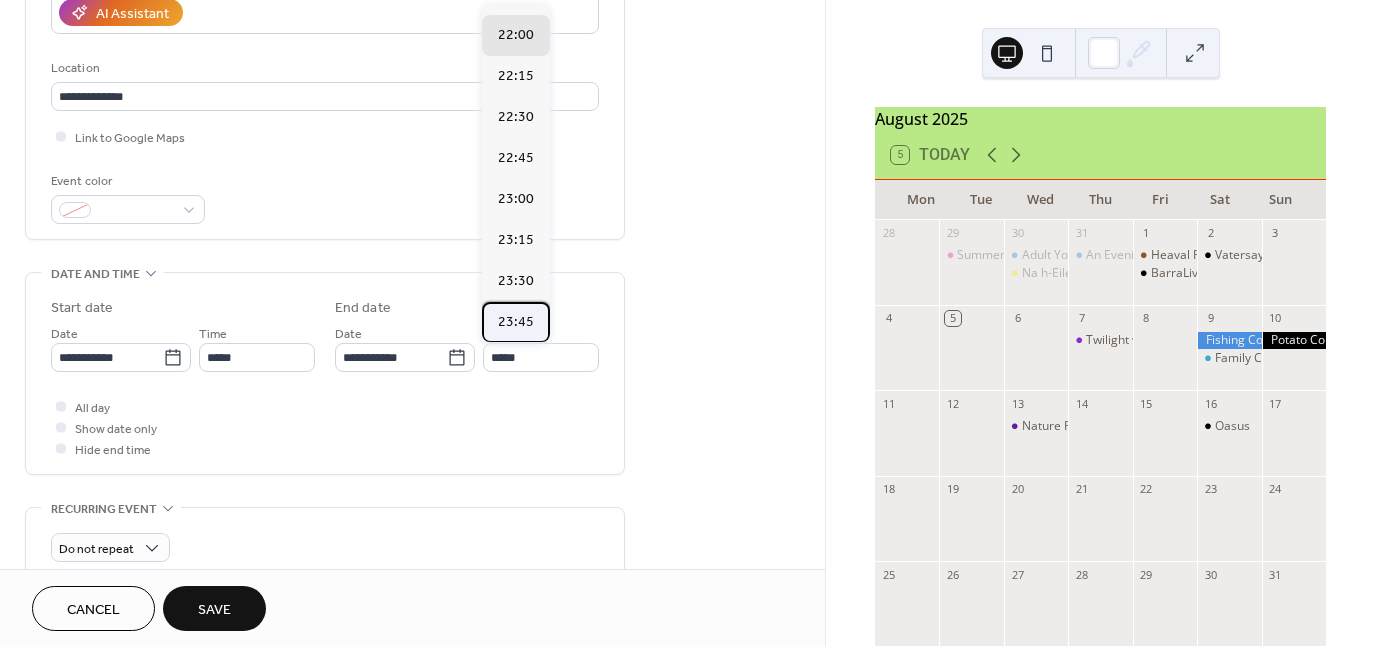 click on "23:45" at bounding box center [516, 322] 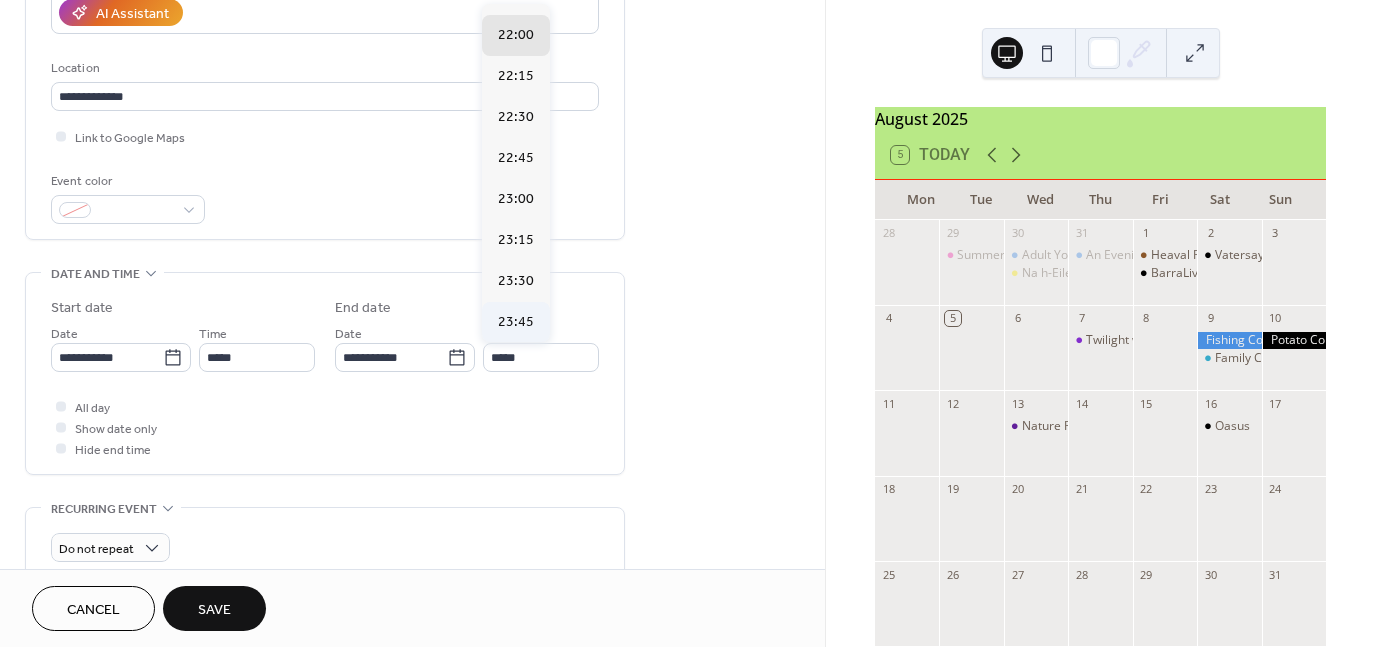 type on "*****" 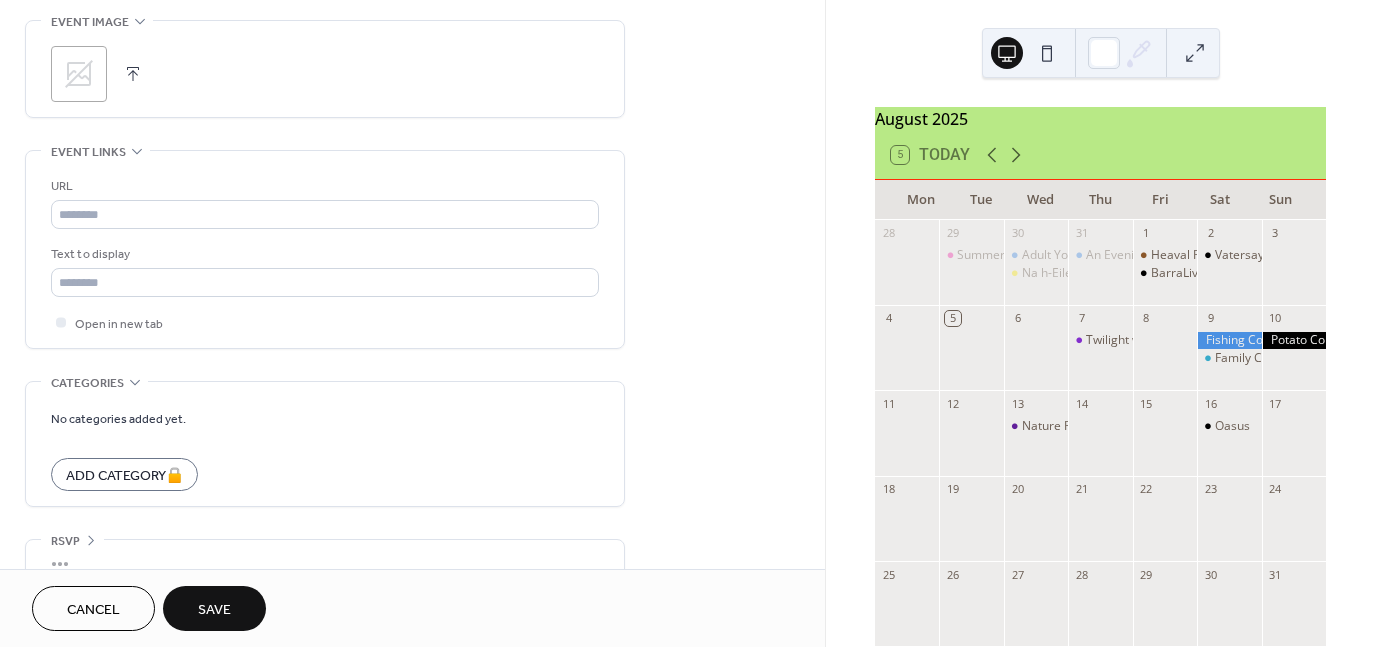scroll, scrollTop: 998, scrollLeft: 0, axis: vertical 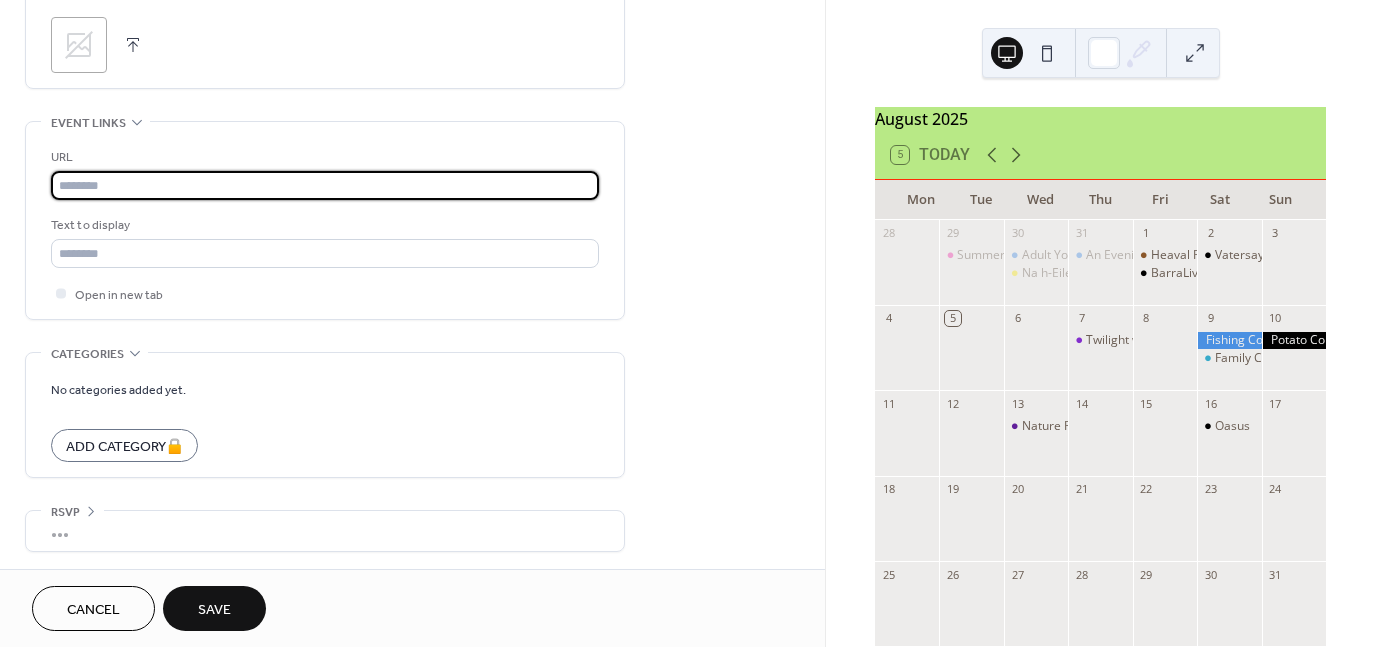 click at bounding box center [325, 185] 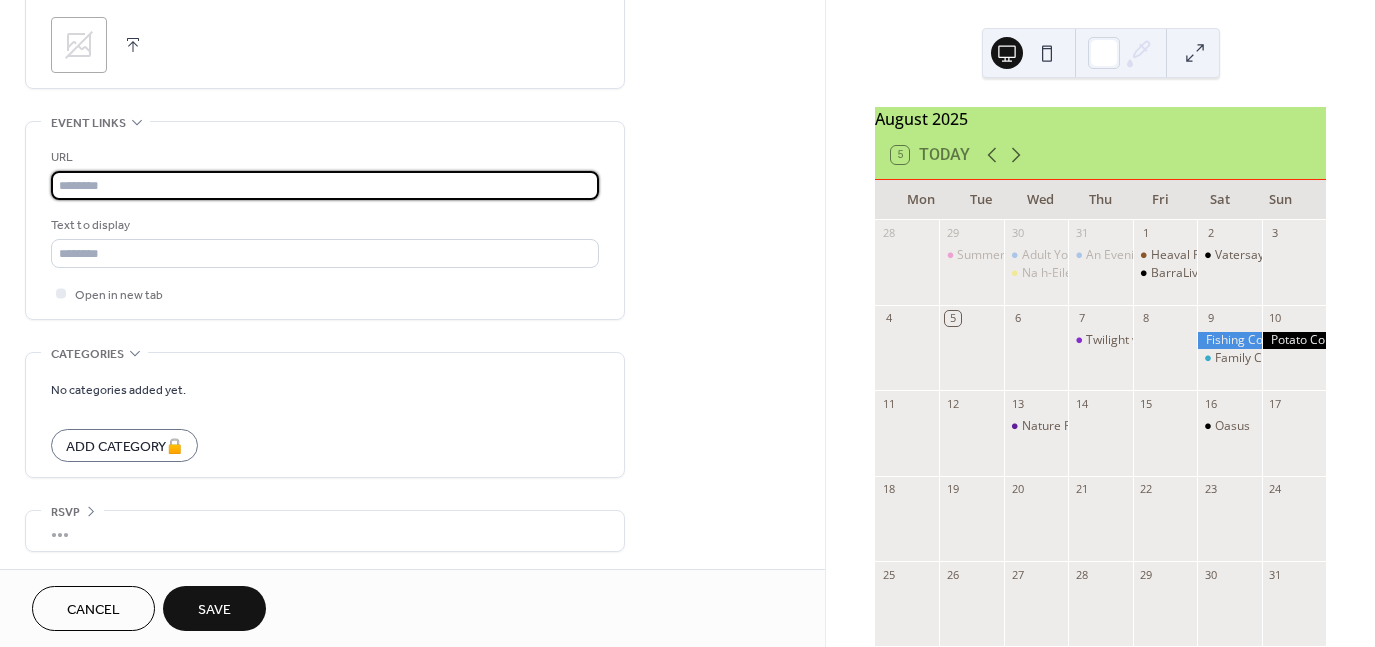 paste on "**********" 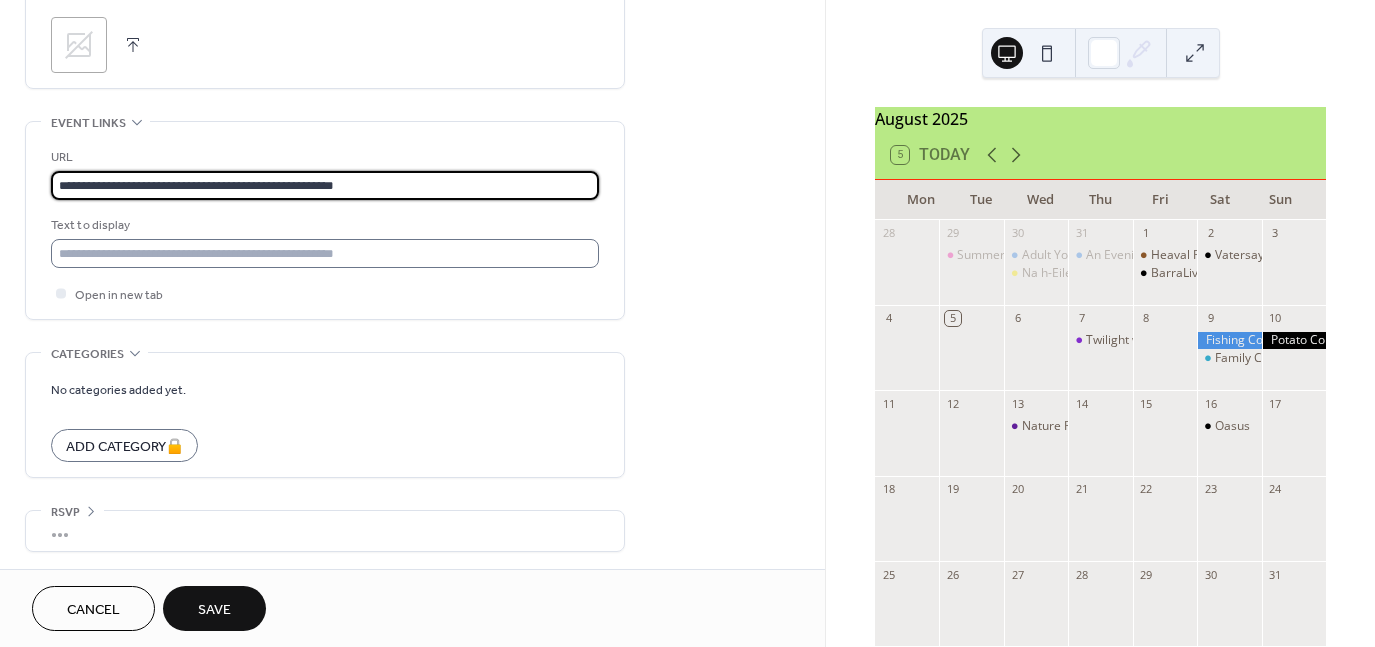 type on "**********" 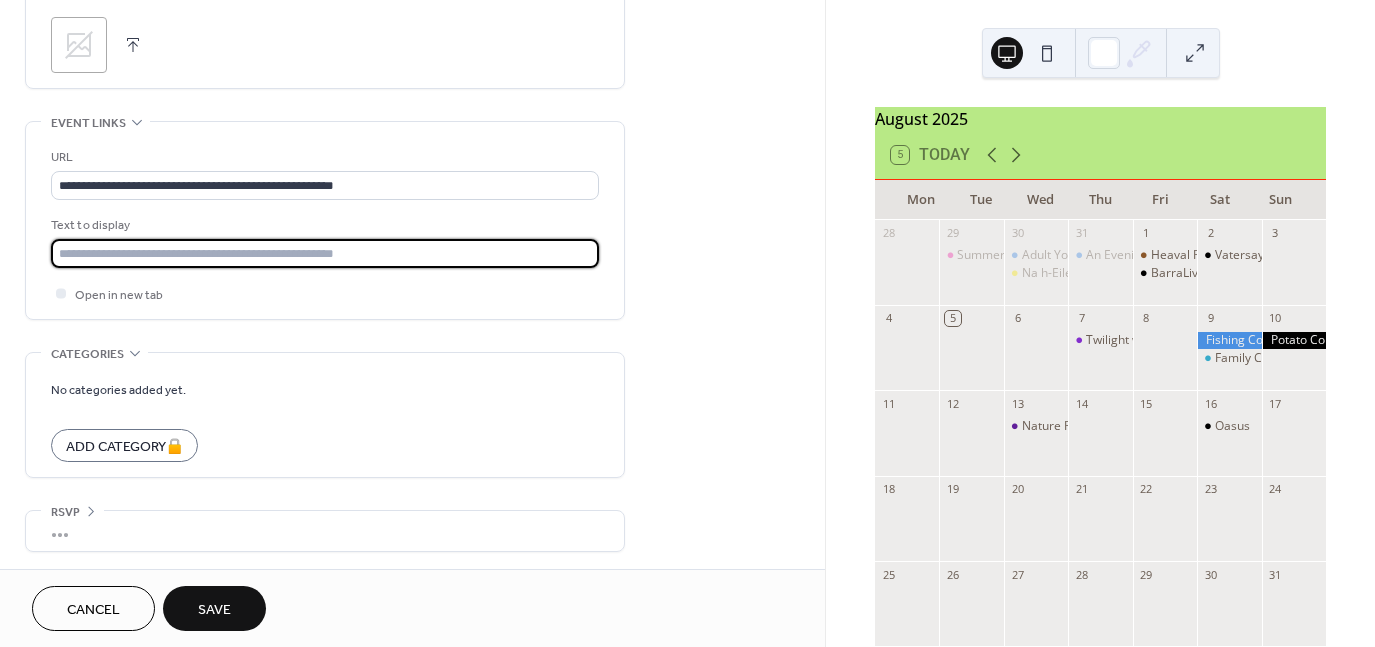 drag, startPoint x: 402, startPoint y: 260, endPoint x: 123, endPoint y: 262, distance: 279.00717 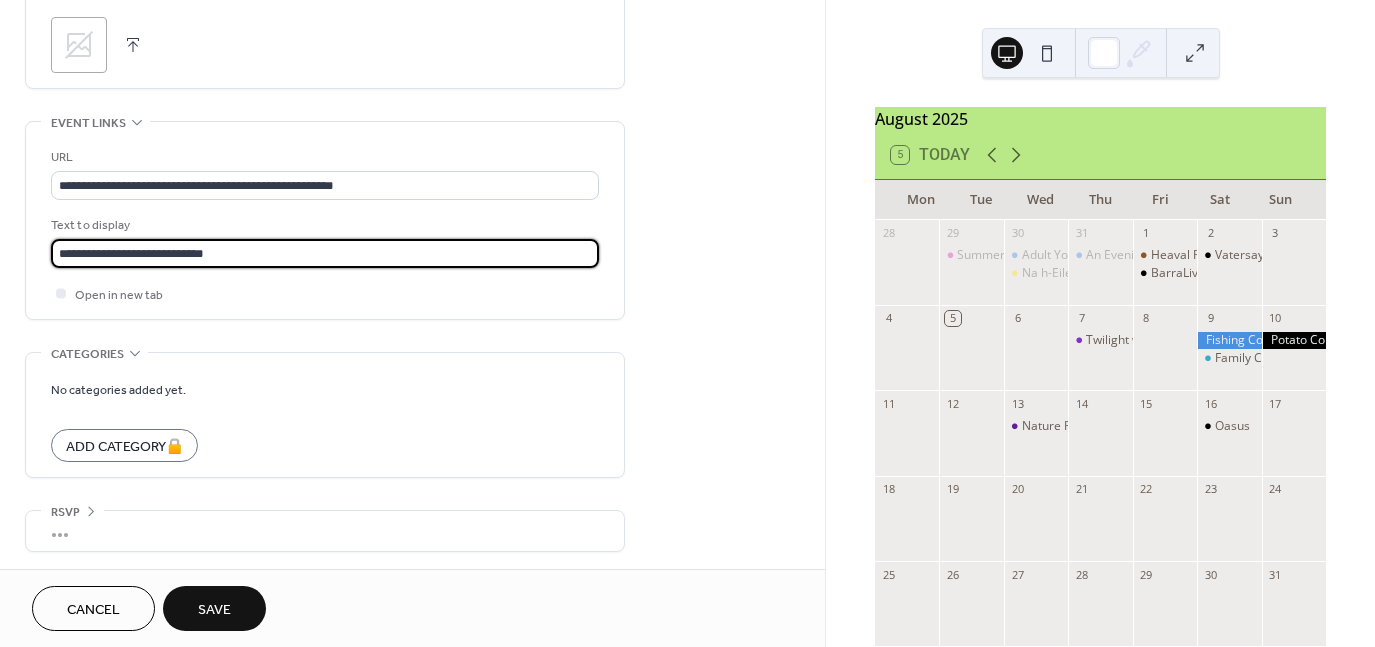 type on "**********" 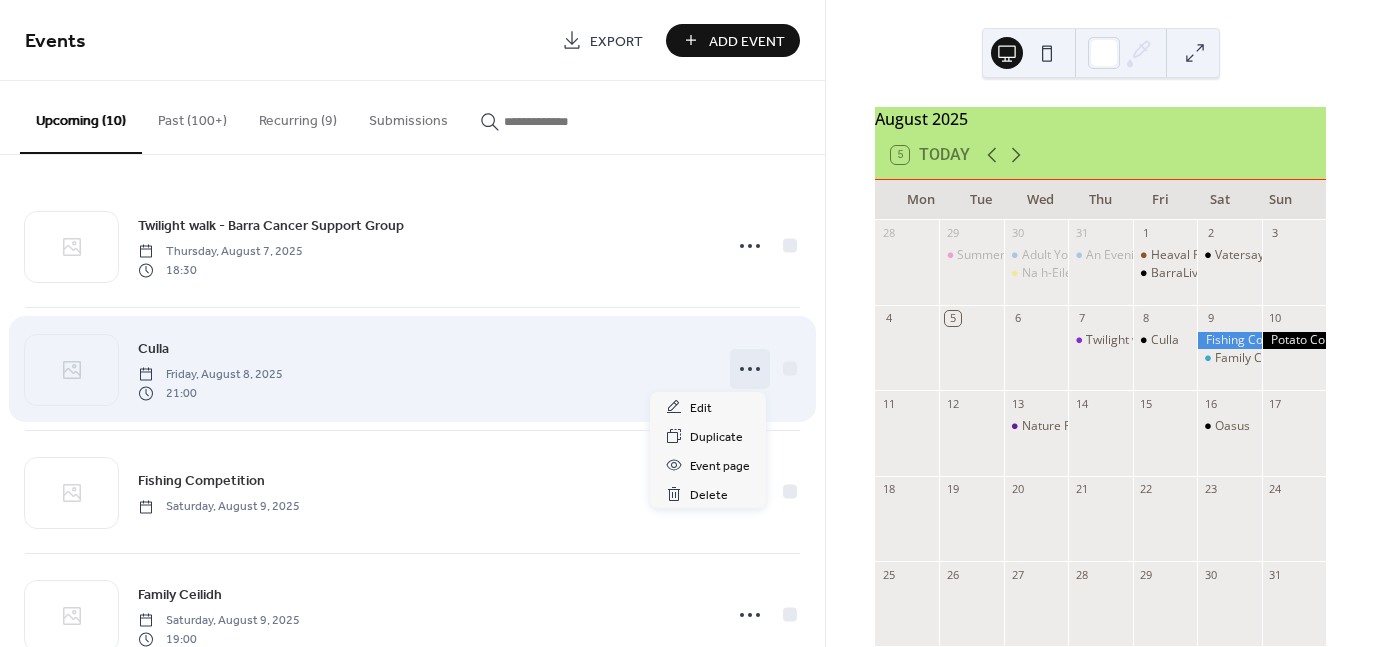 click 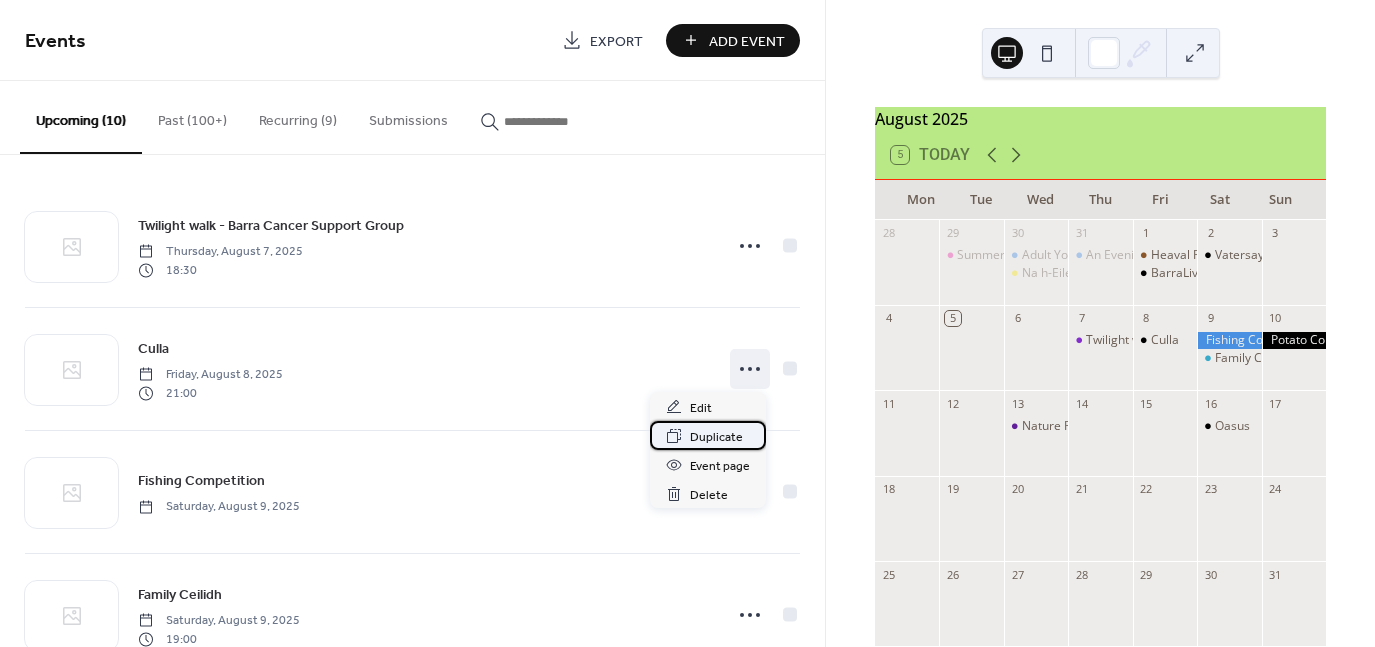 click on "Duplicate" at bounding box center (716, 437) 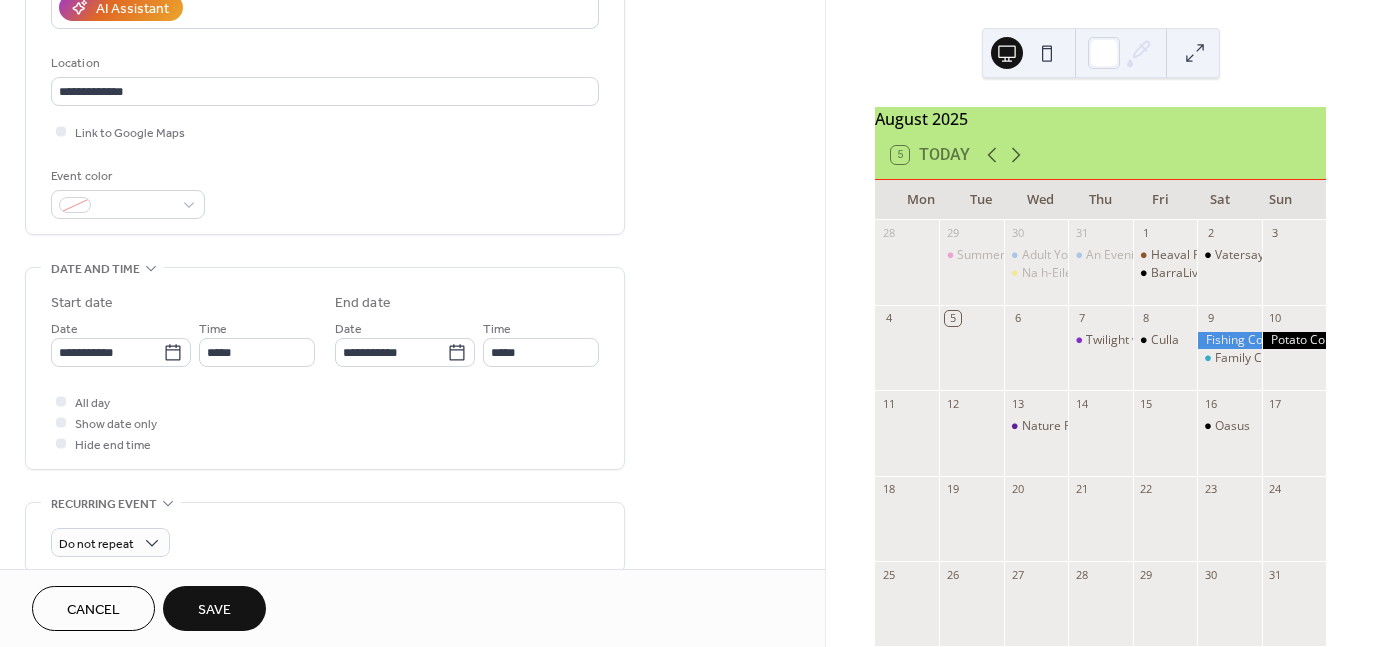 scroll, scrollTop: 389, scrollLeft: 0, axis: vertical 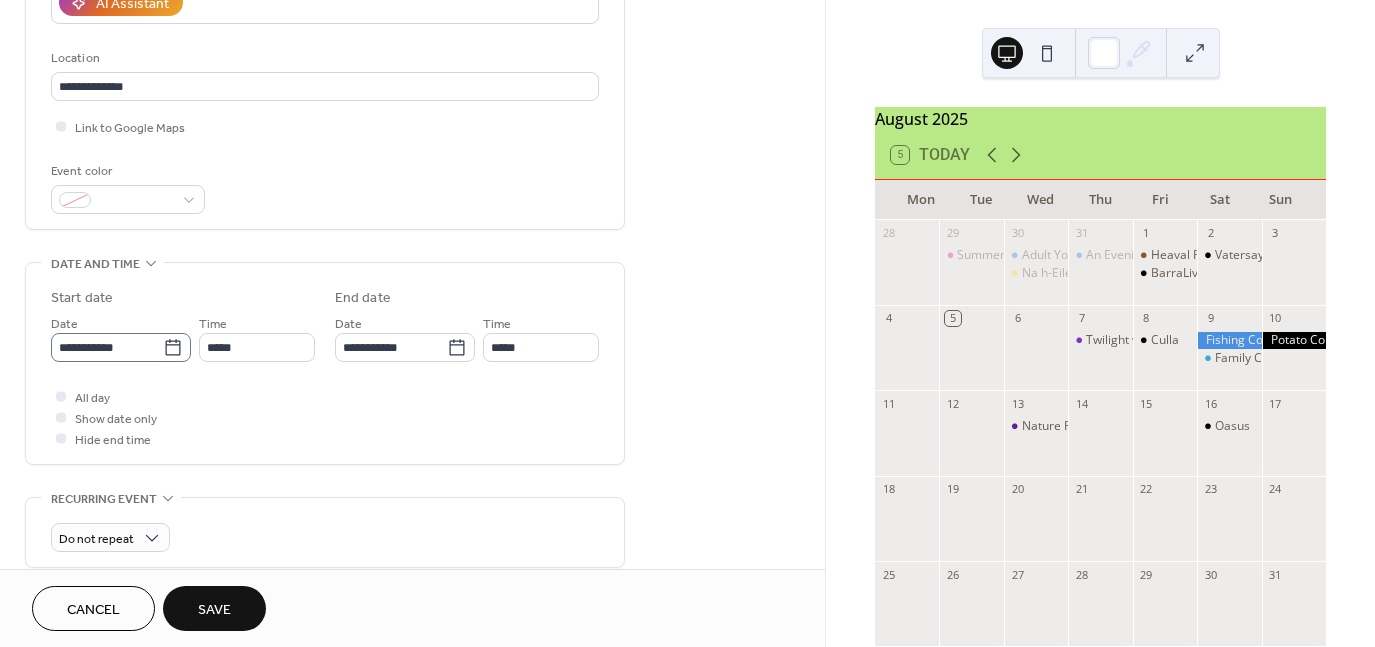 type on "**********" 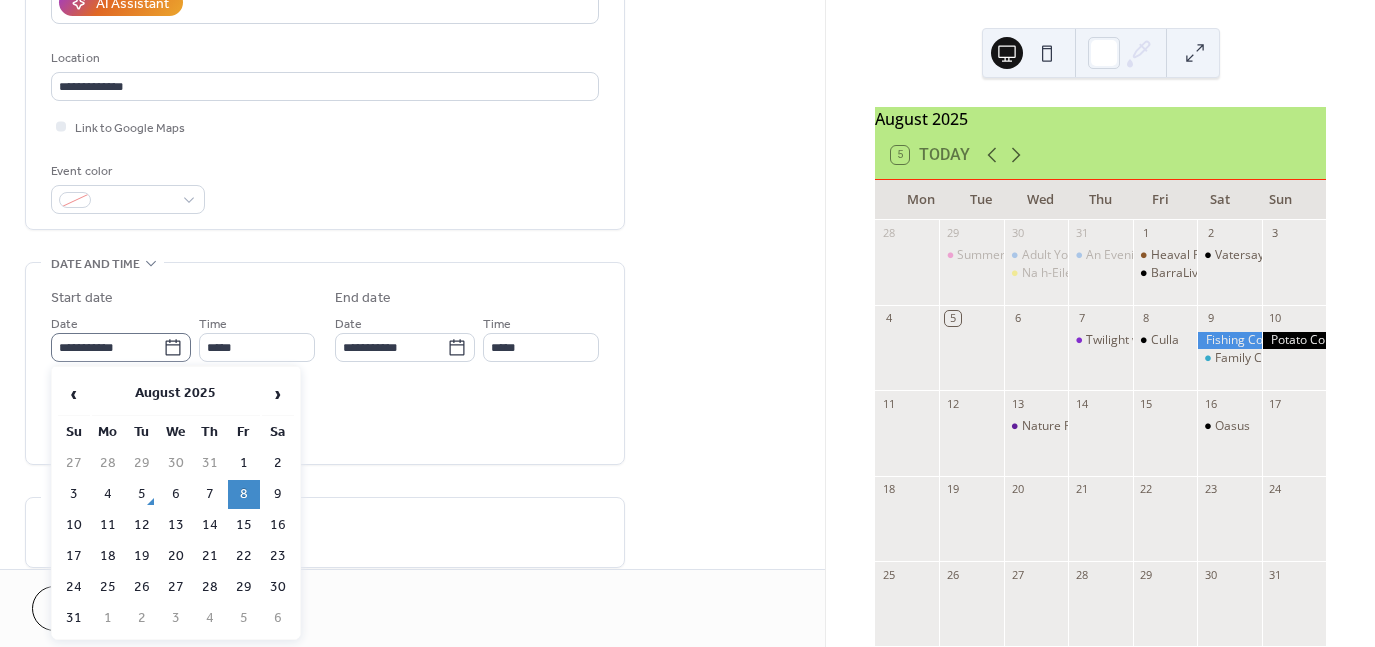 click 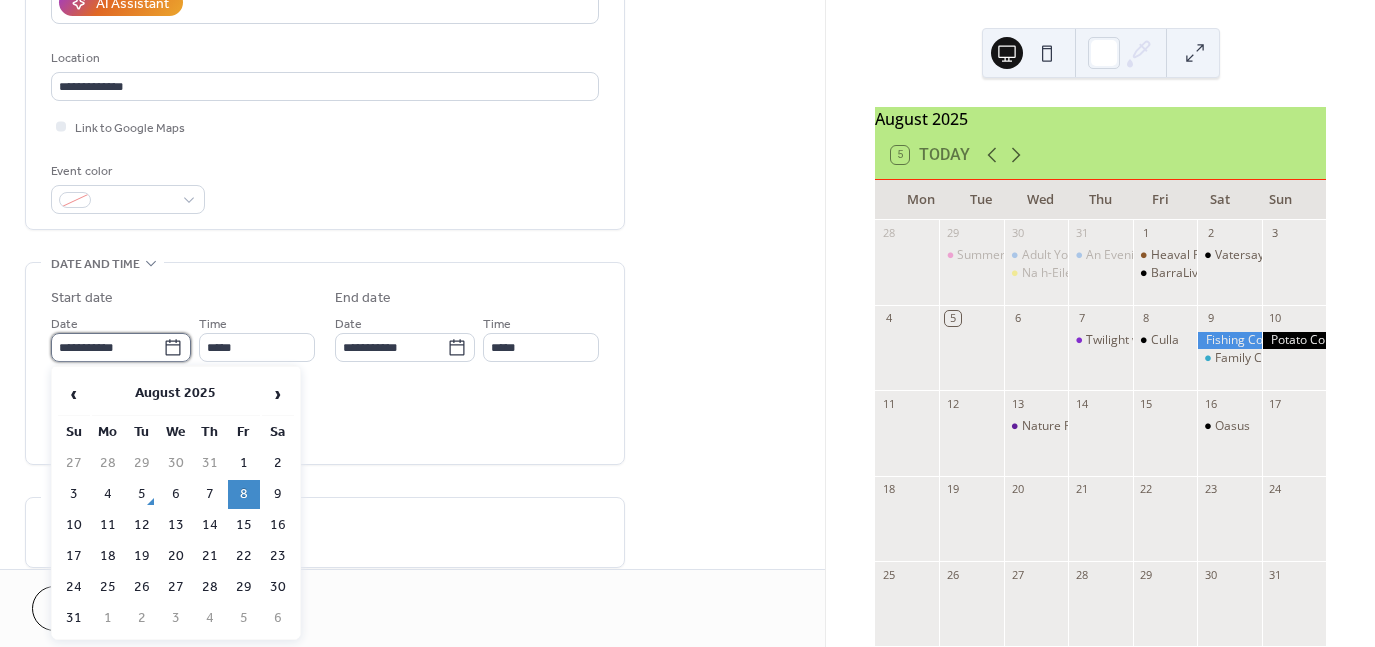 click on "**********" at bounding box center (107, 347) 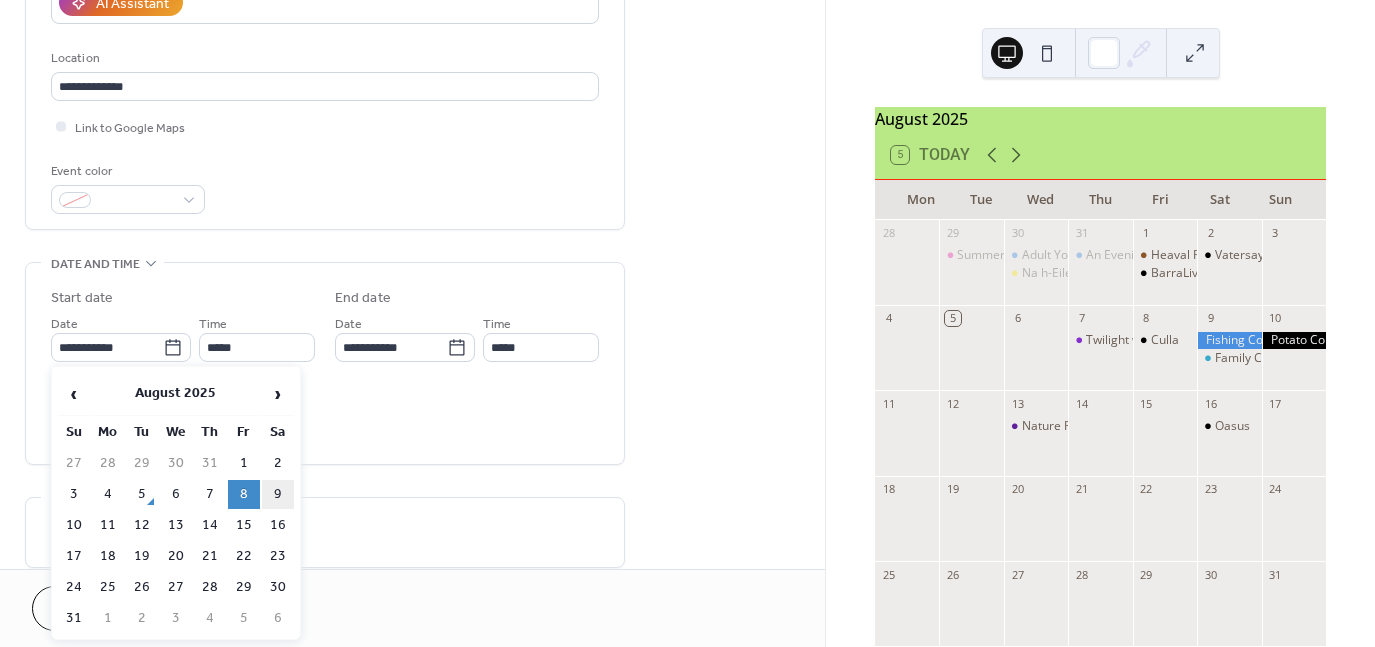 click on "9" at bounding box center [278, 494] 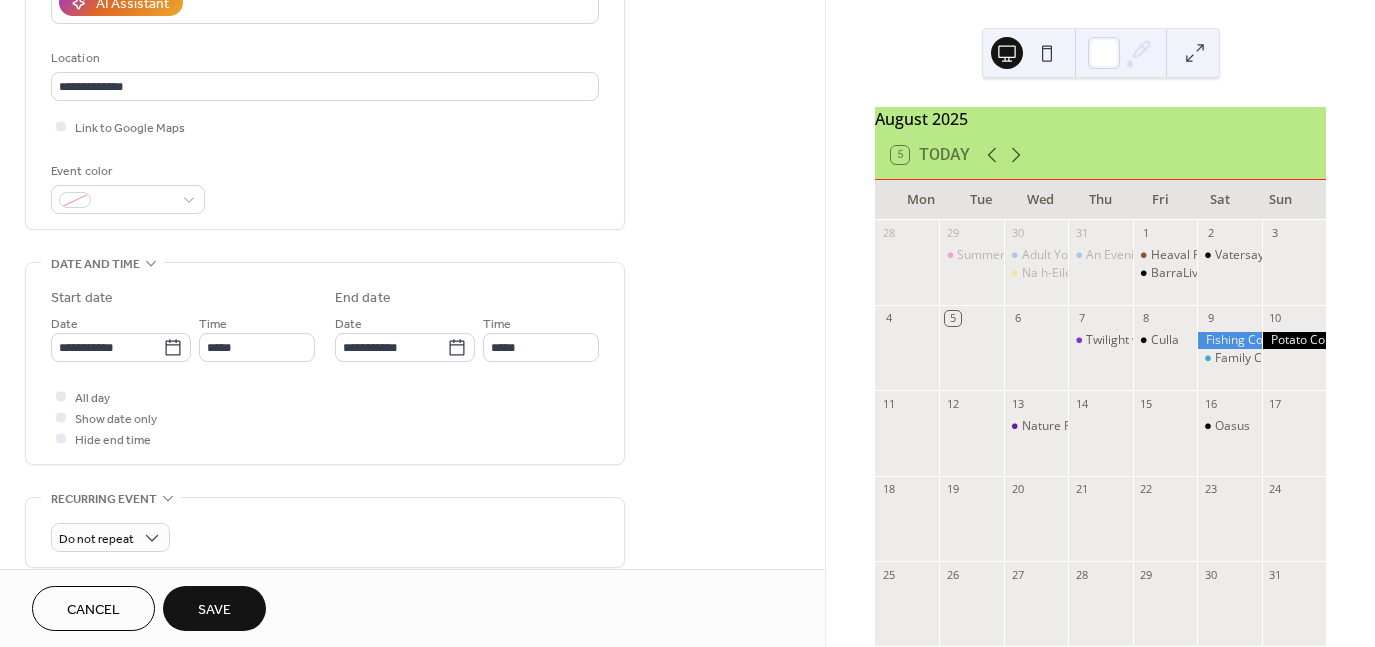 click on "Save" at bounding box center (214, 610) 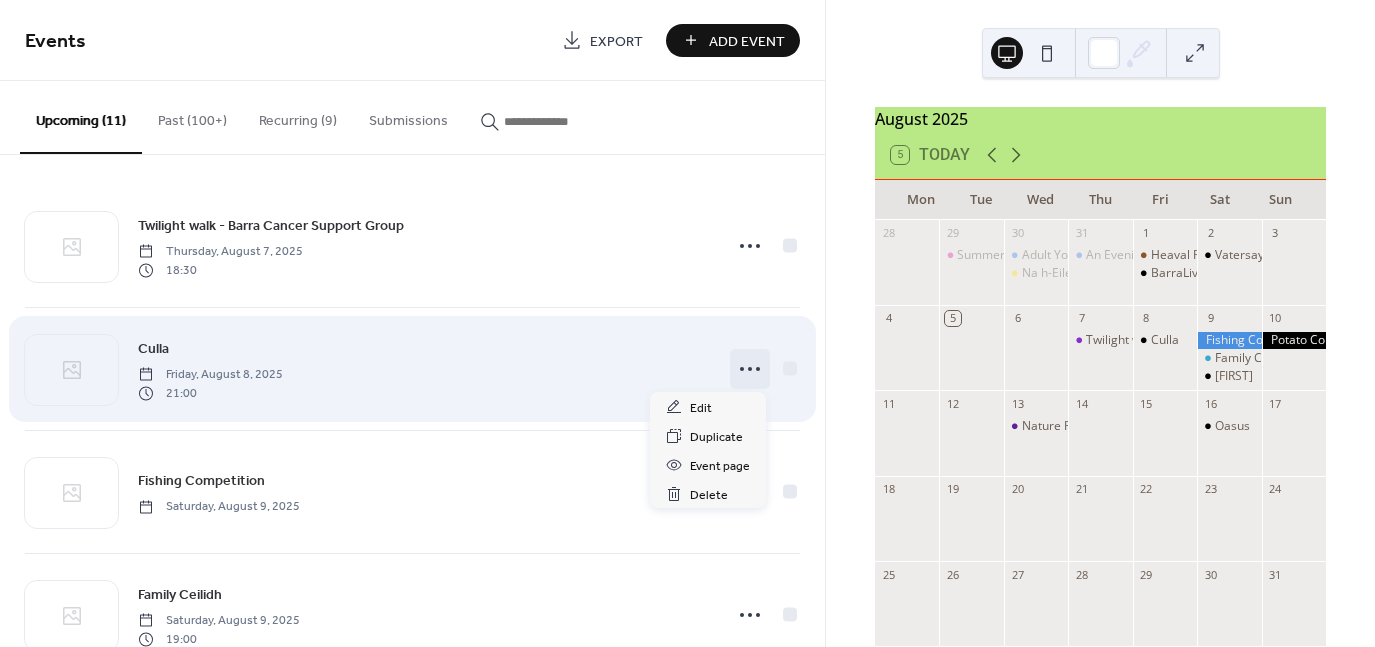 click 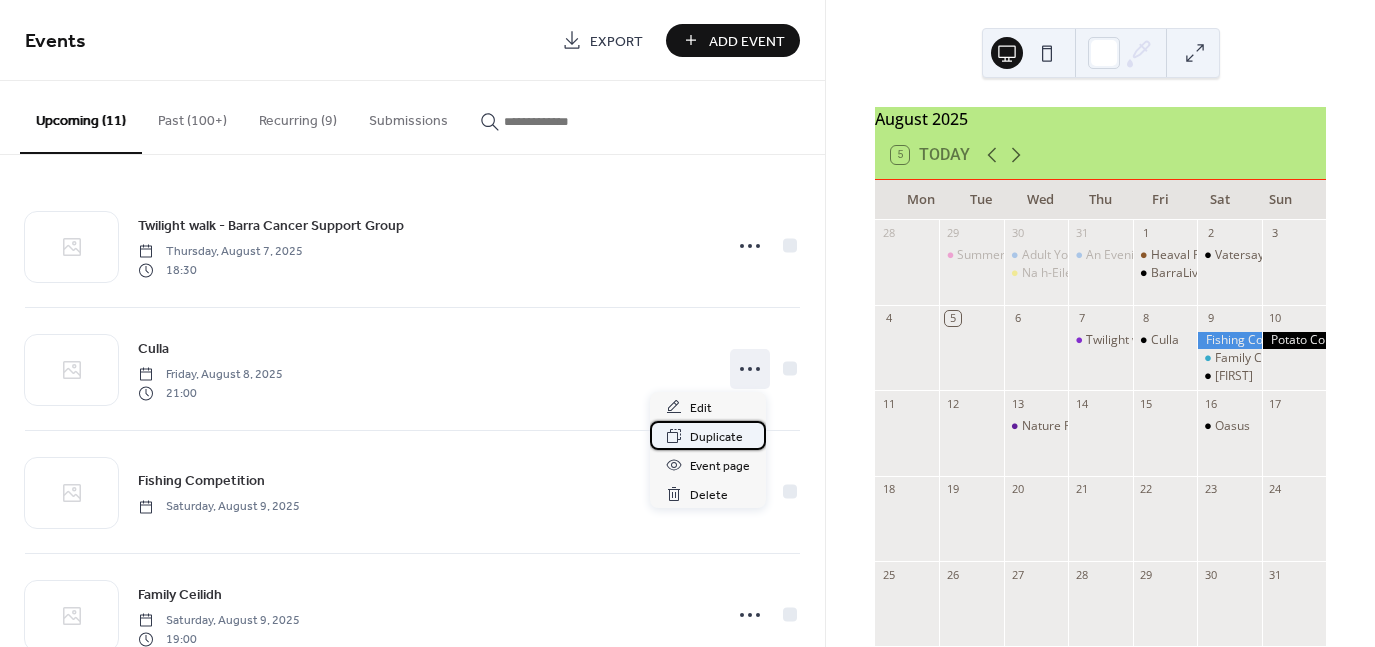 click on "Duplicate" at bounding box center (716, 437) 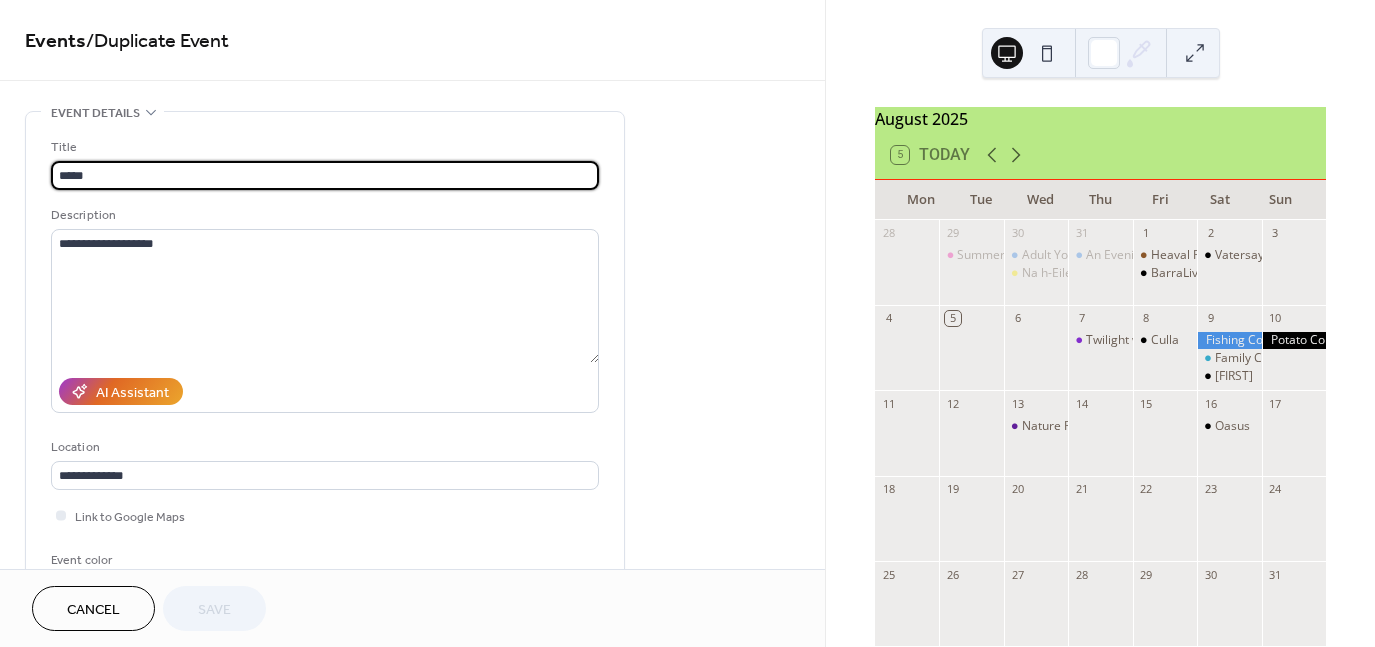 click on "*****" at bounding box center (325, 175) 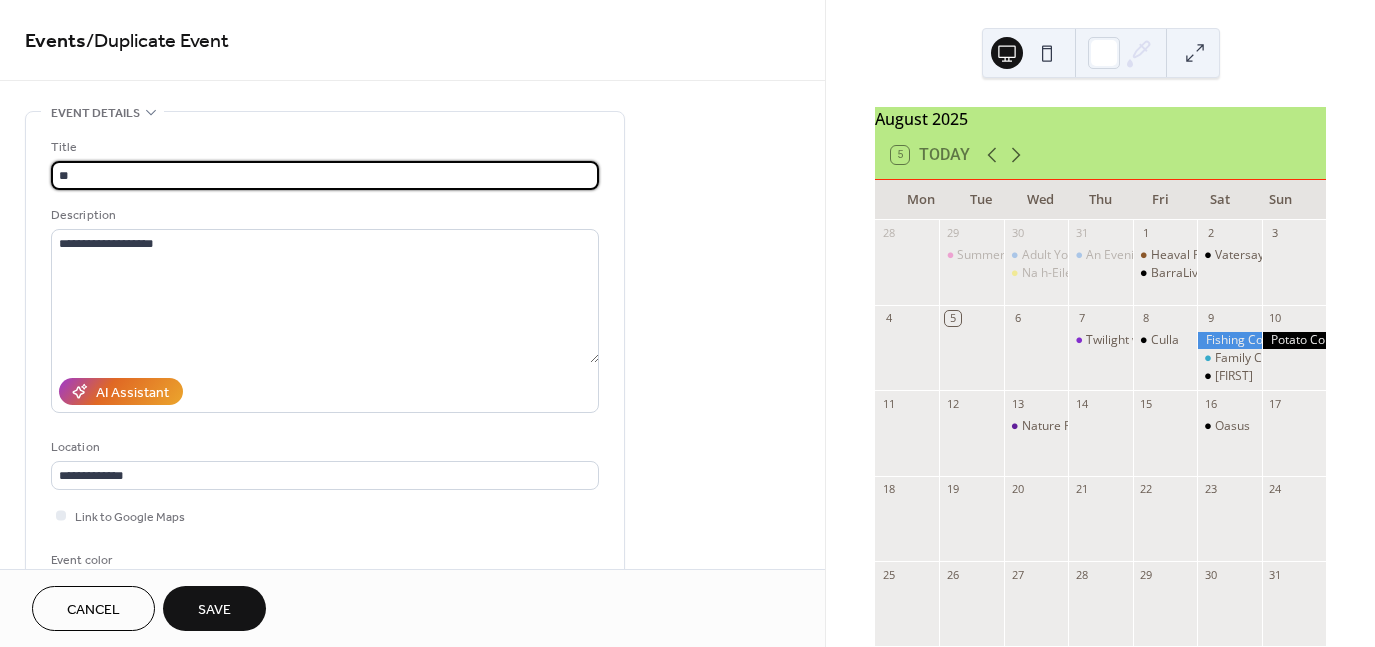 type on "*" 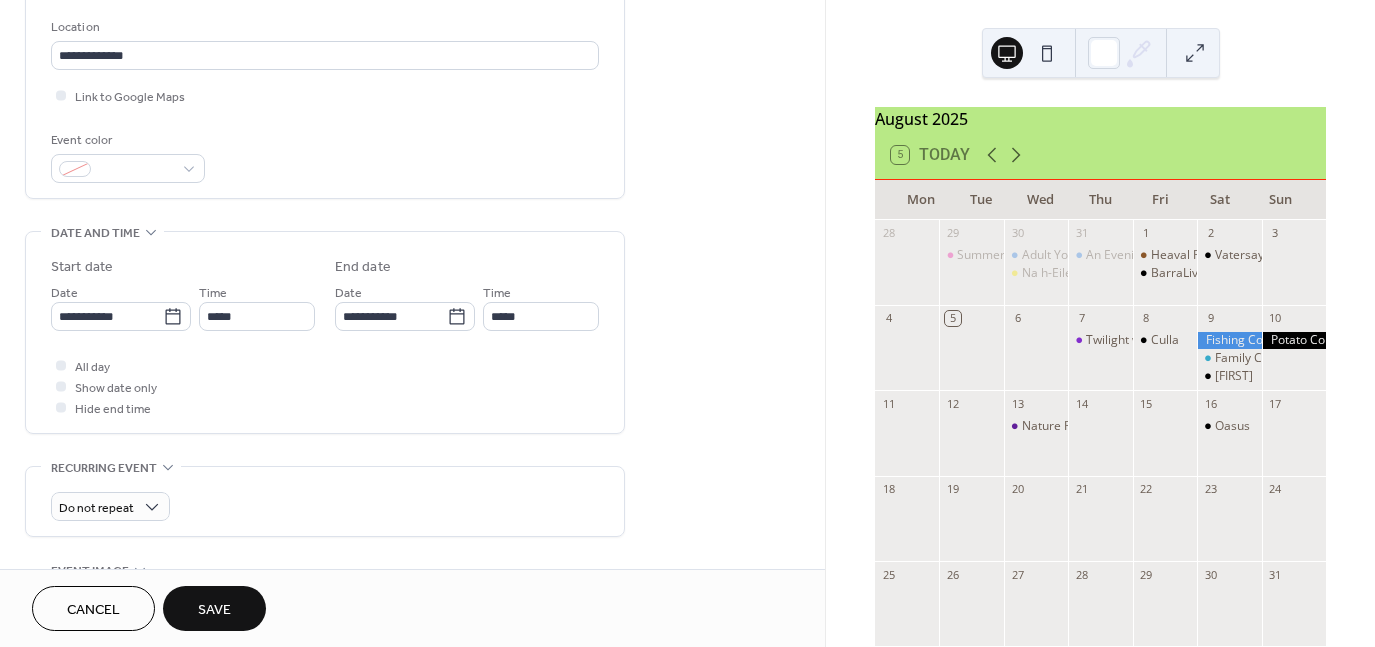 scroll, scrollTop: 423, scrollLeft: 0, axis: vertical 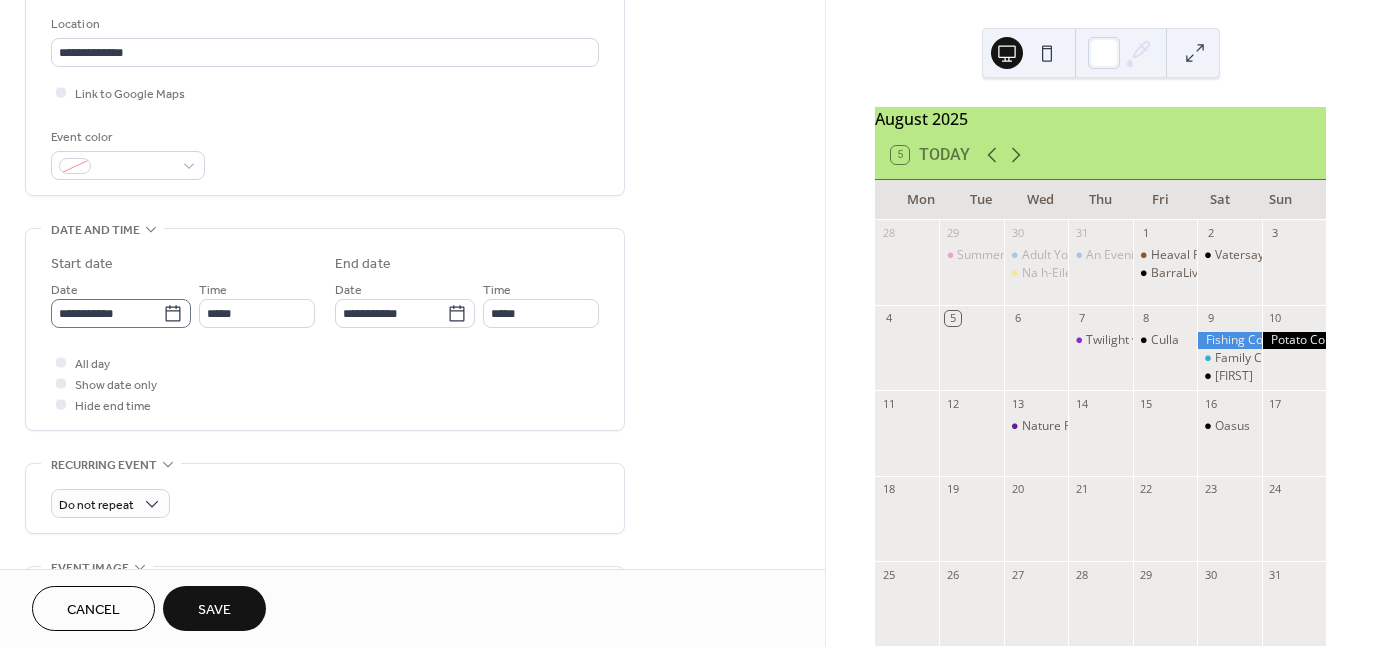 type on "******" 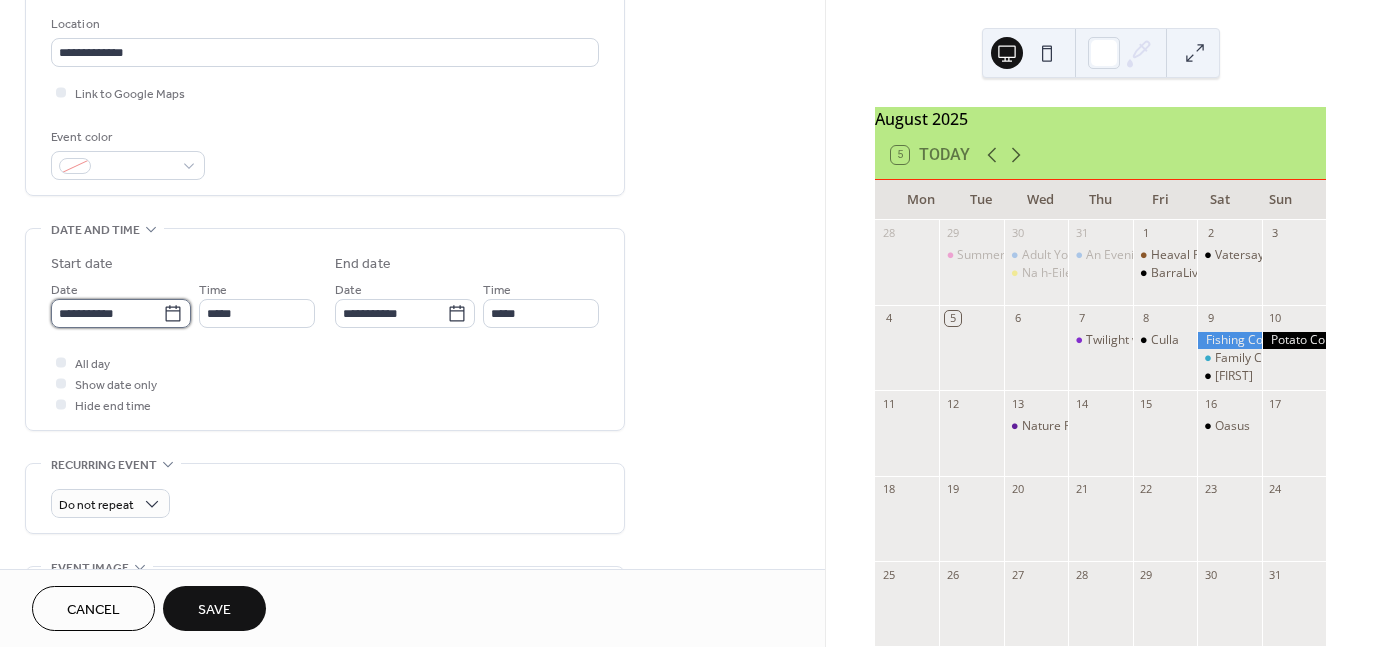 click on "**********" at bounding box center [107, 313] 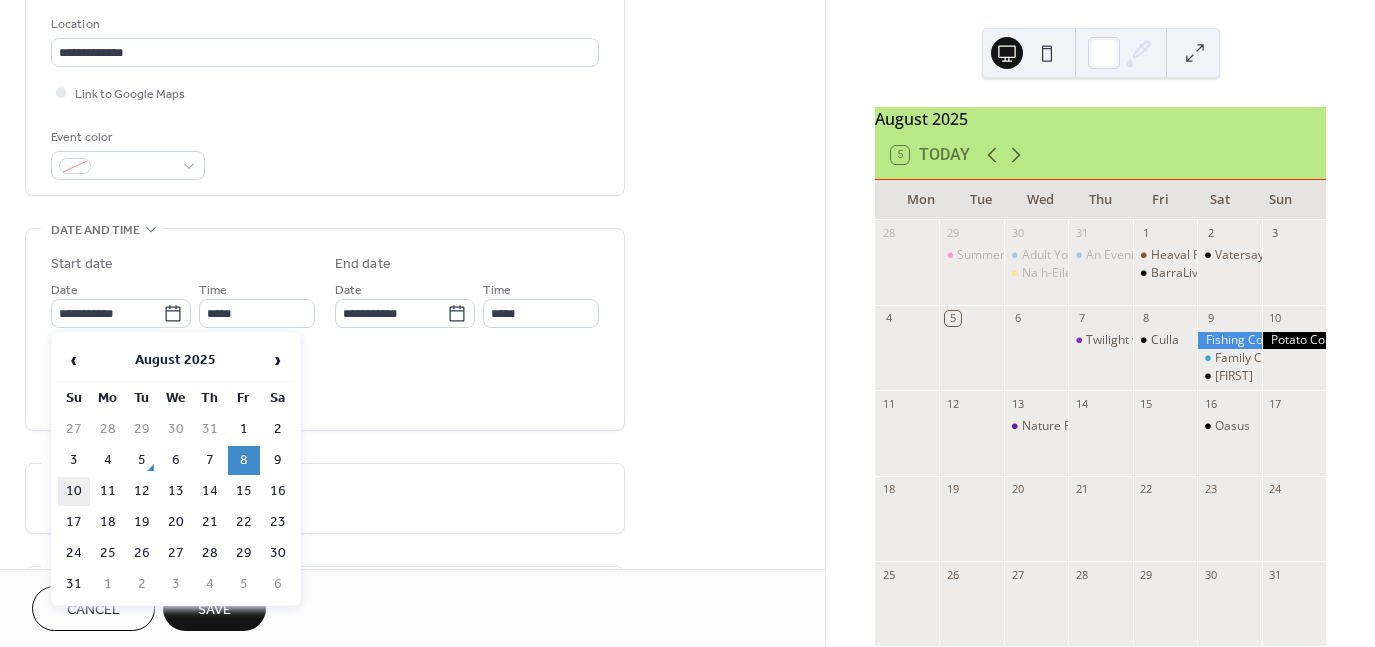 click on "10" at bounding box center (74, 491) 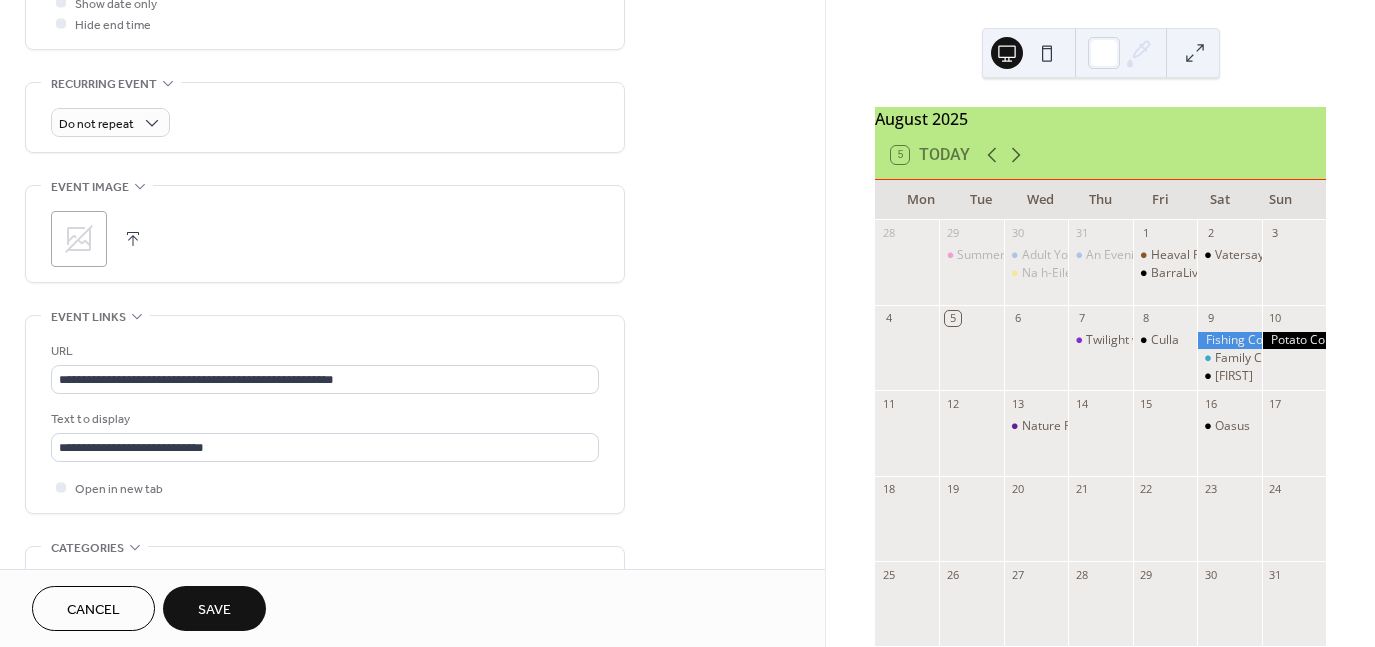 scroll, scrollTop: 806, scrollLeft: 0, axis: vertical 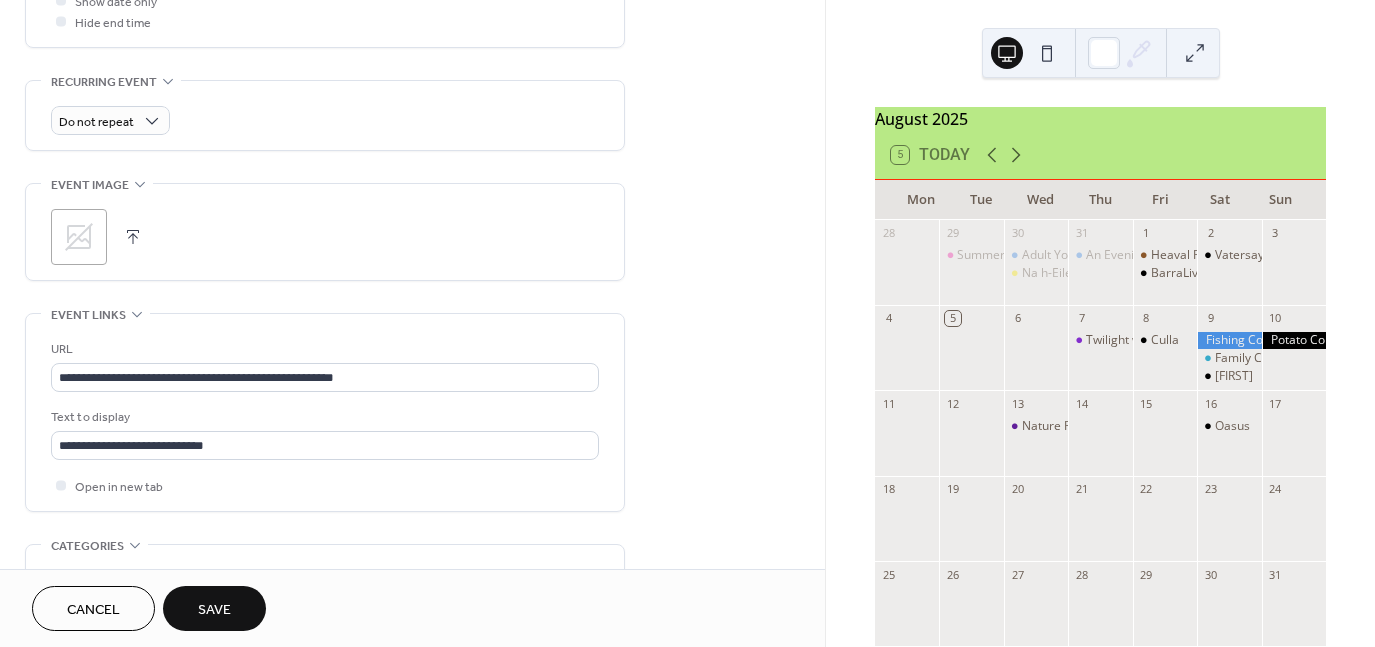 click on "Save" at bounding box center (214, 610) 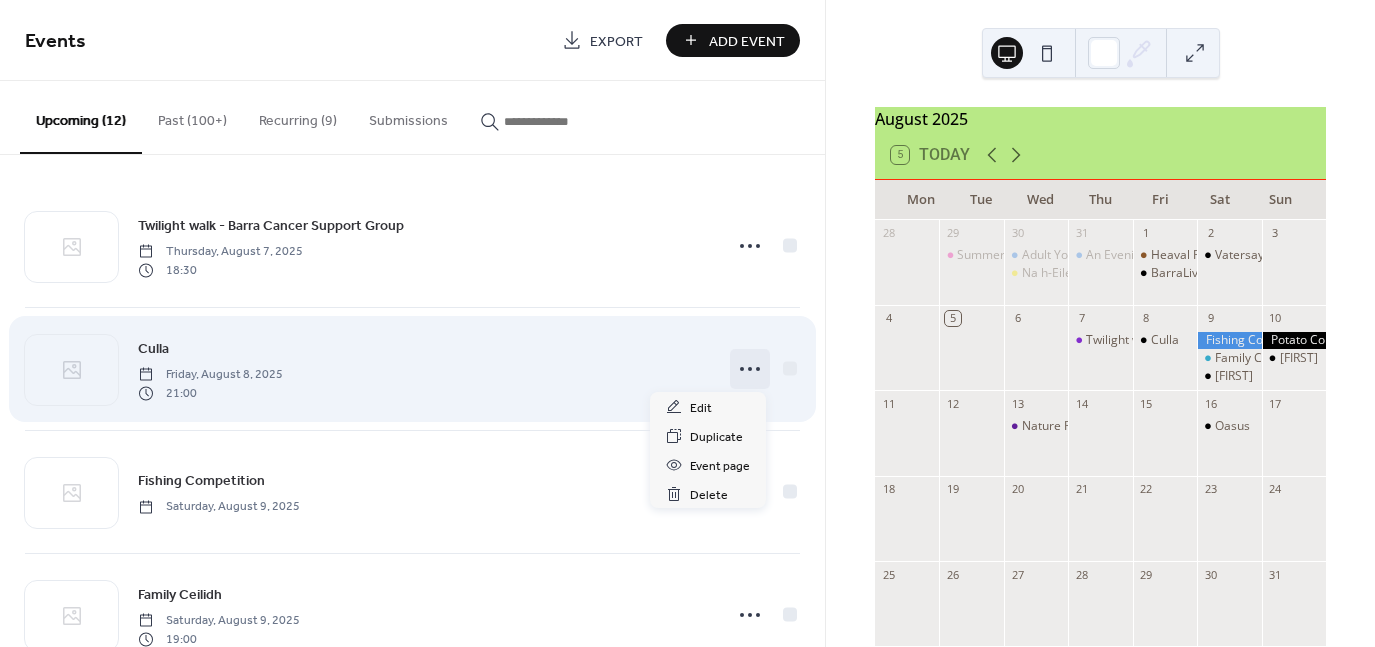 click 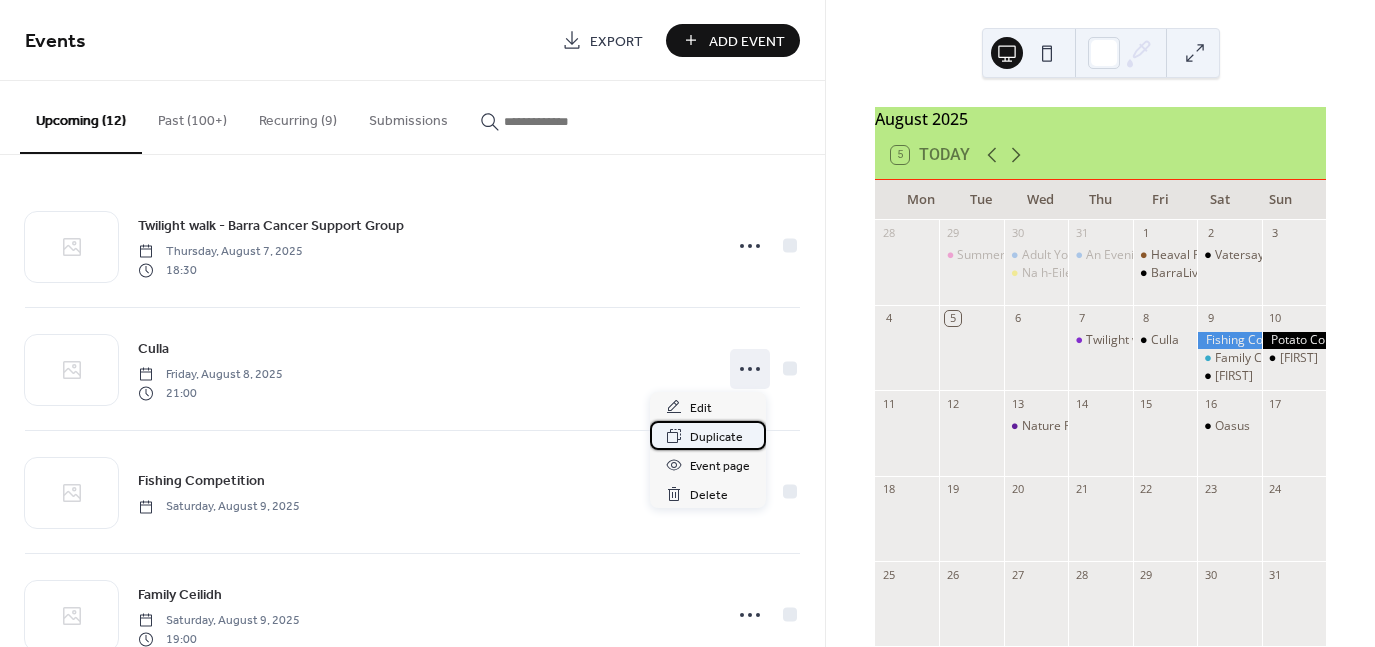 click on "Duplicate" at bounding box center [716, 437] 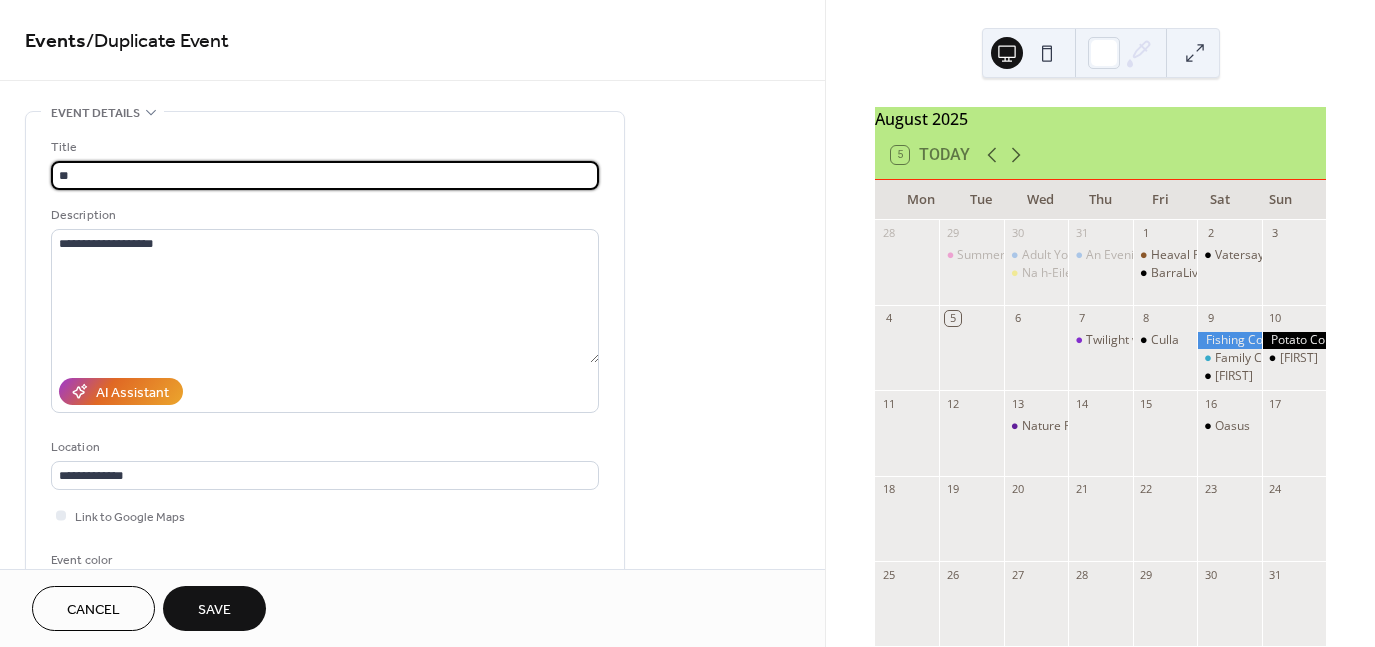 type on "*" 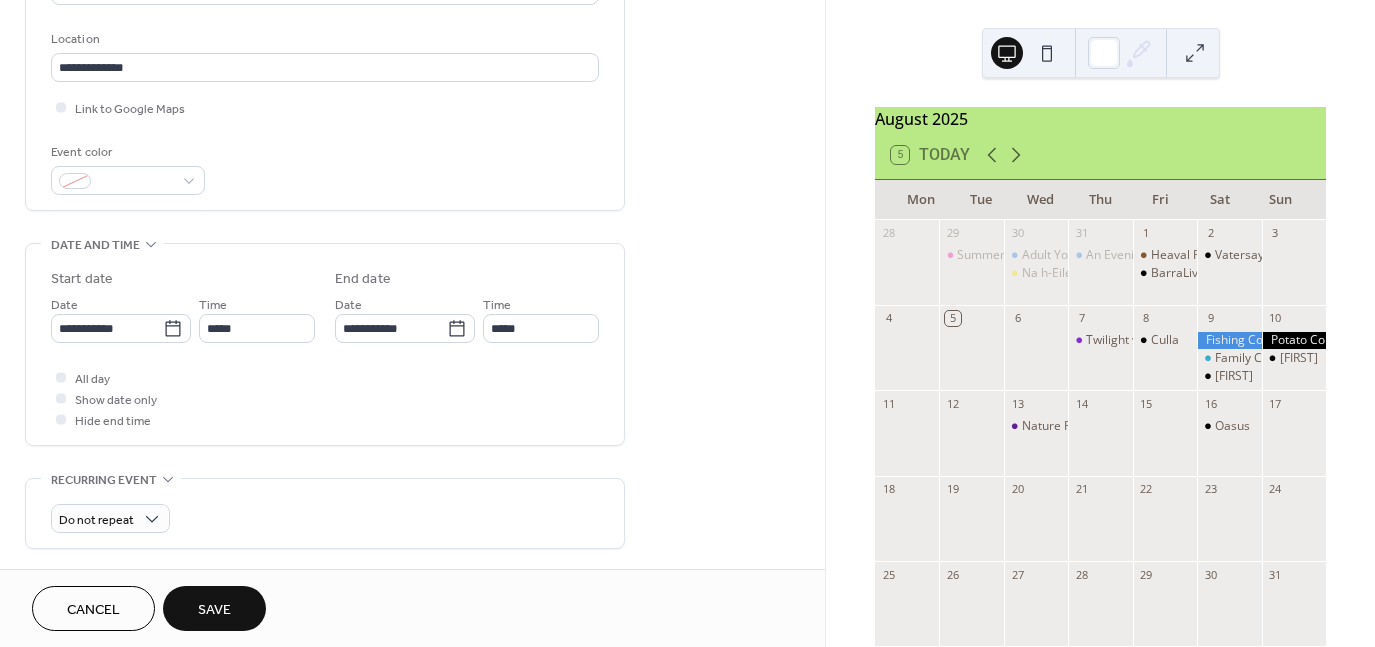 scroll, scrollTop: 409, scrollLeft: 0, axis: vertical 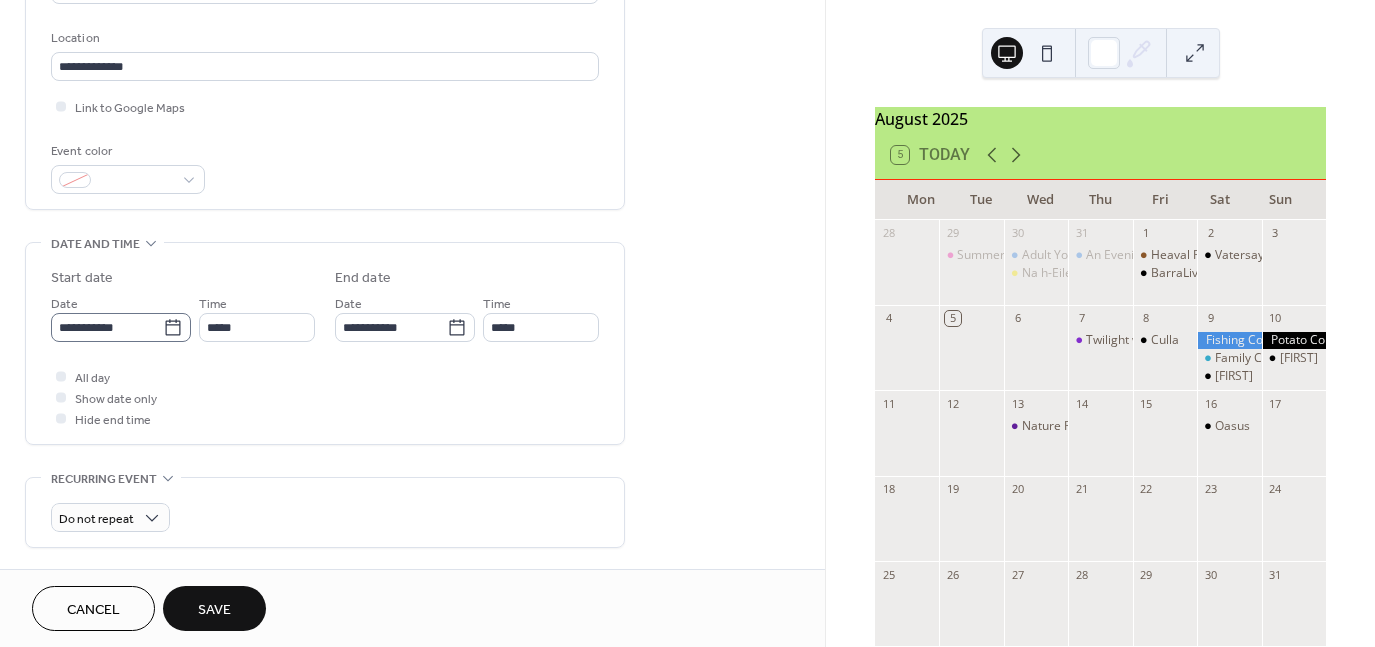type on "*****" 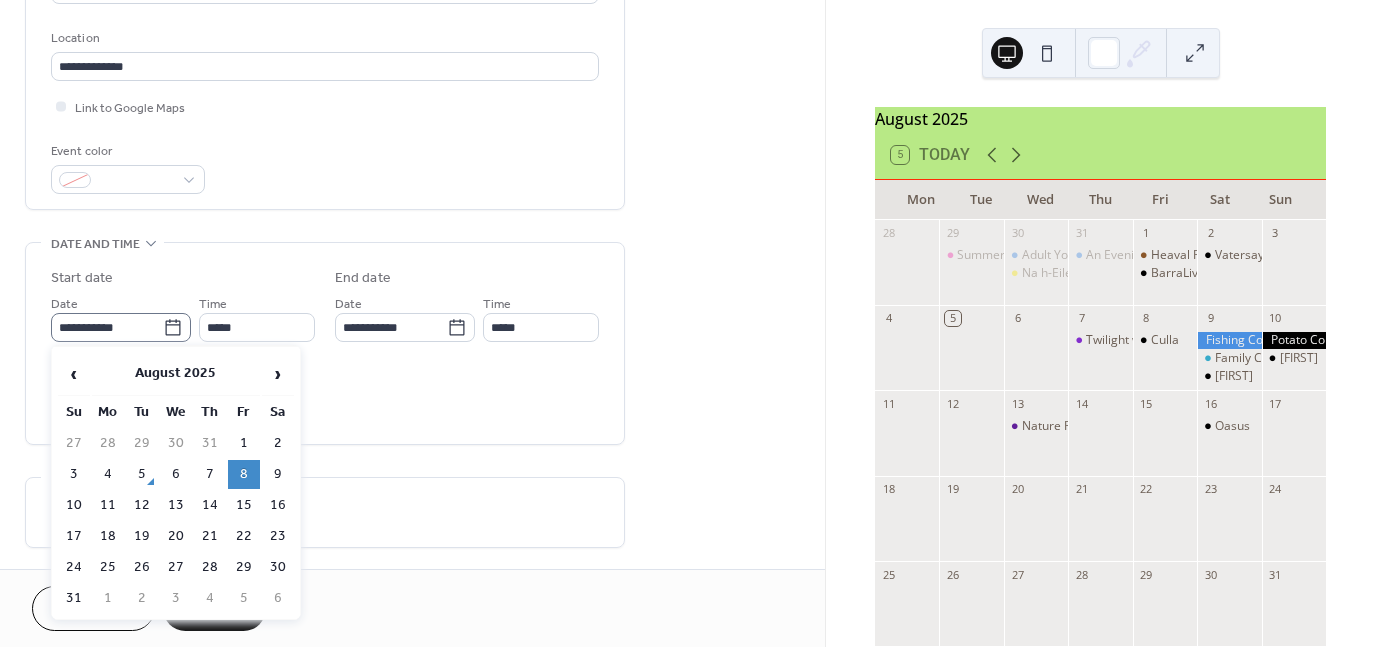 click 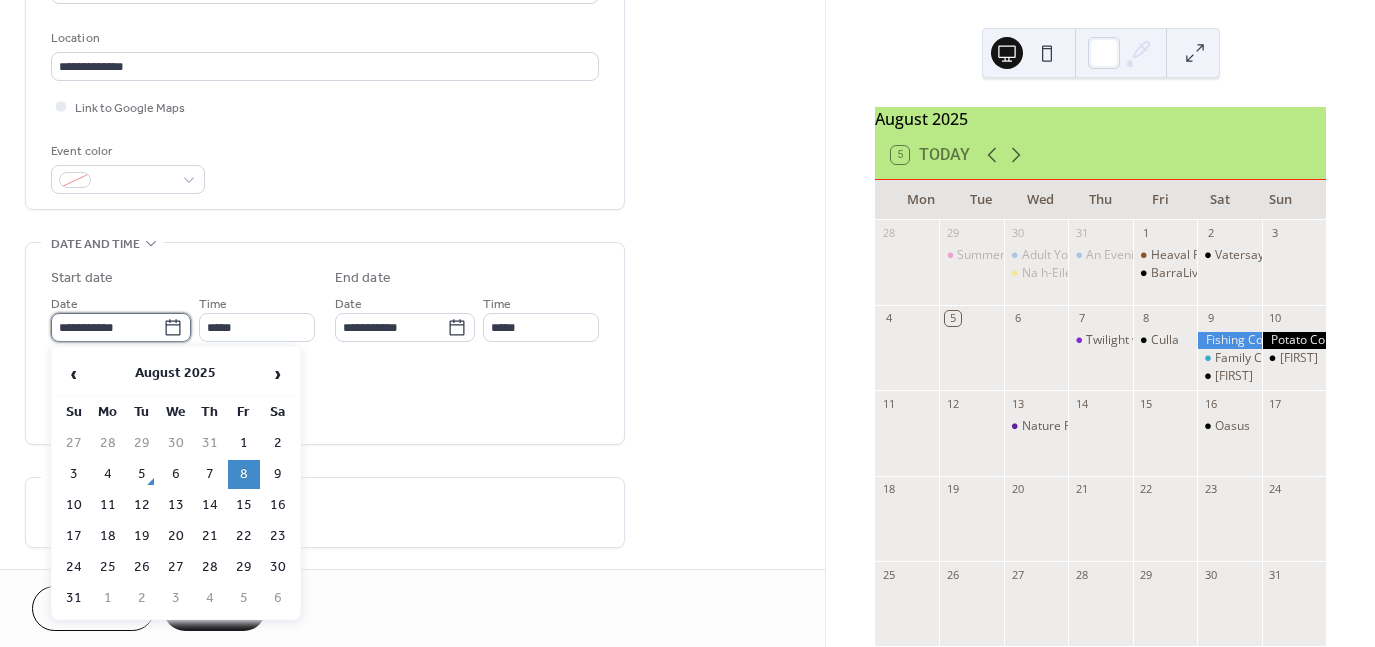 click on "**********" at bounding box center [107, 327] 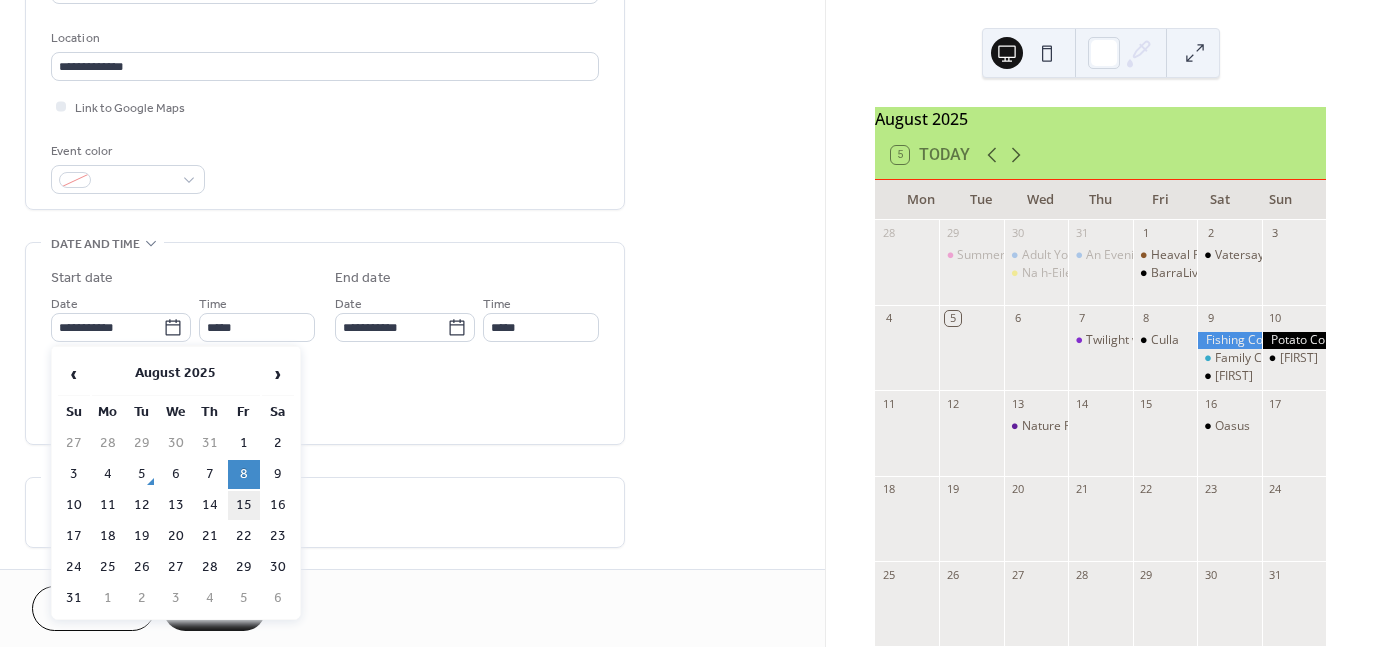 click on "15" at bounding box center (244, 505) 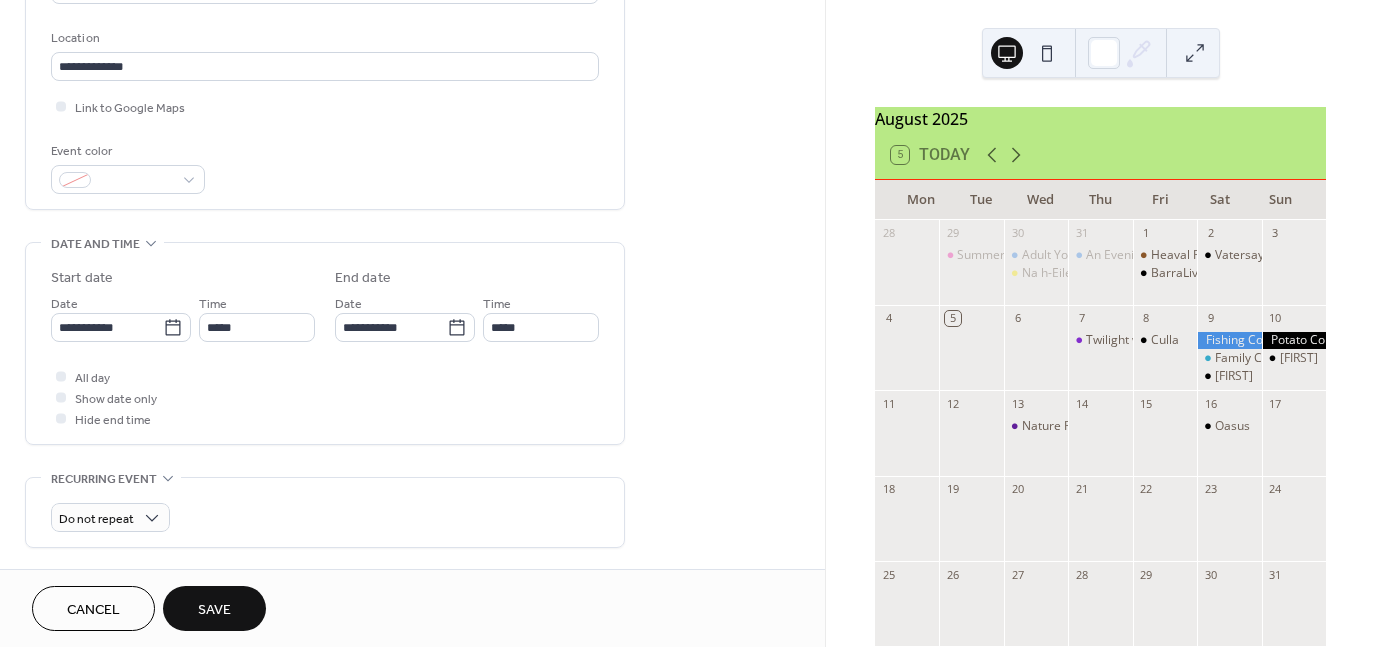 click on "Save" at bounding box center [214, 610] 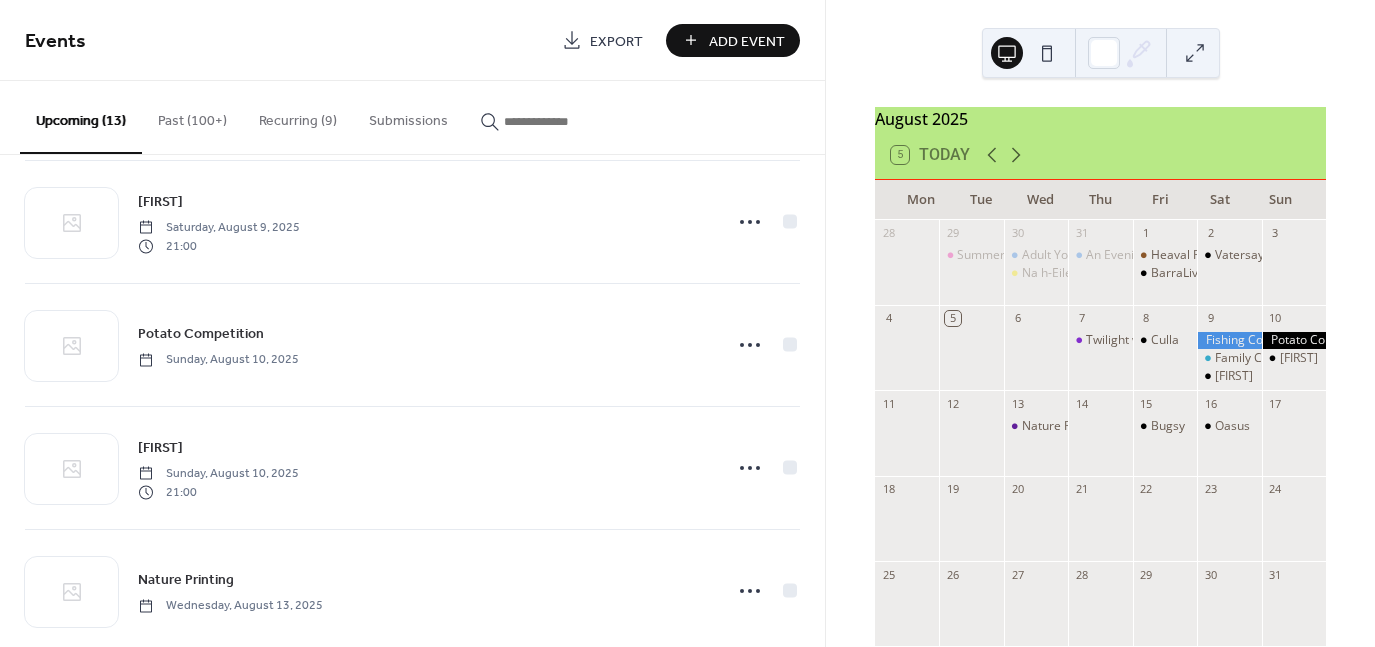 scroll, scrollTop: 518, scrollLeft: 0, axis: vertical 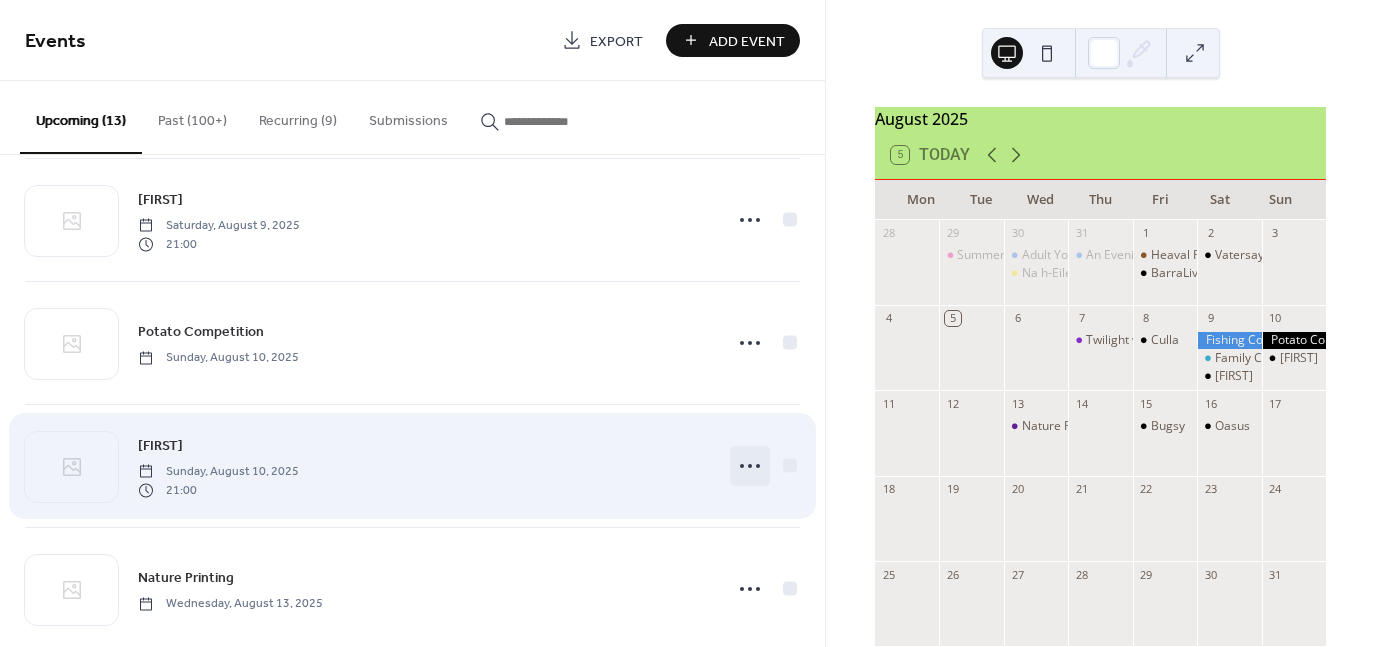 click 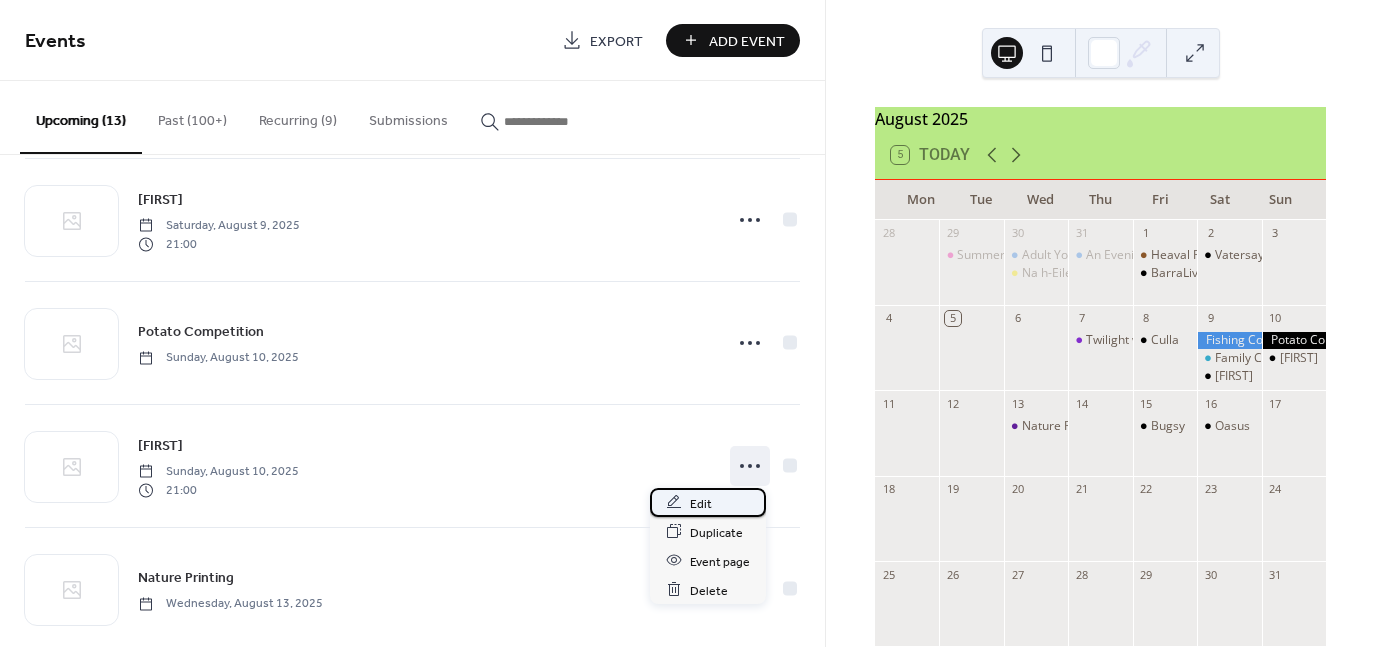 click on "Edit" at bounding box center [708, 502] 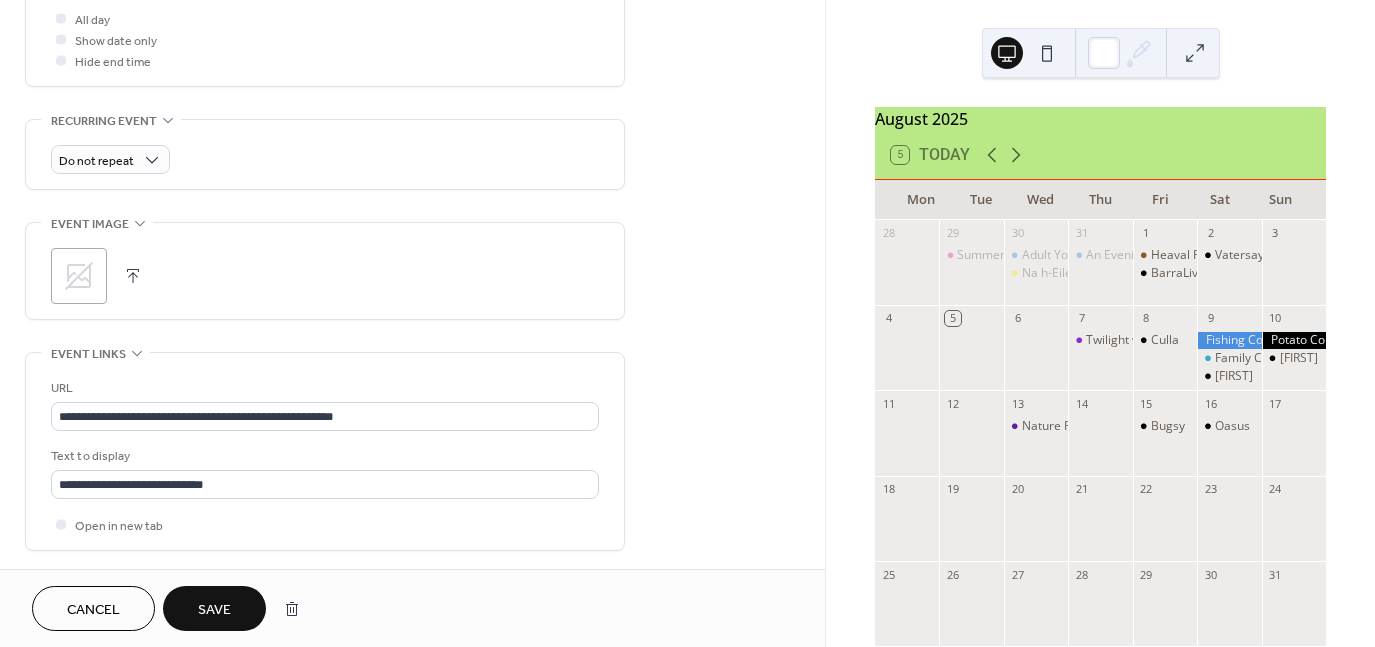 scroll, scrollTop: 771, scrollLeft: 0, axis: vertical 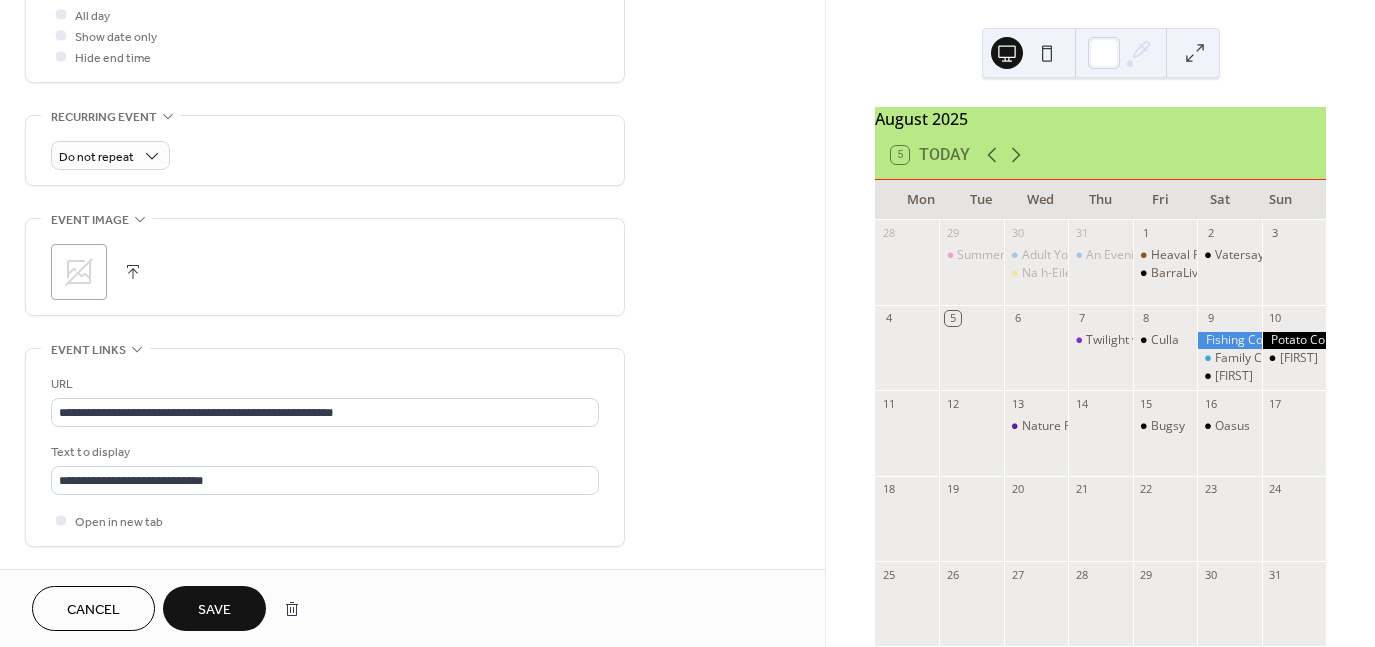 type on "**********" 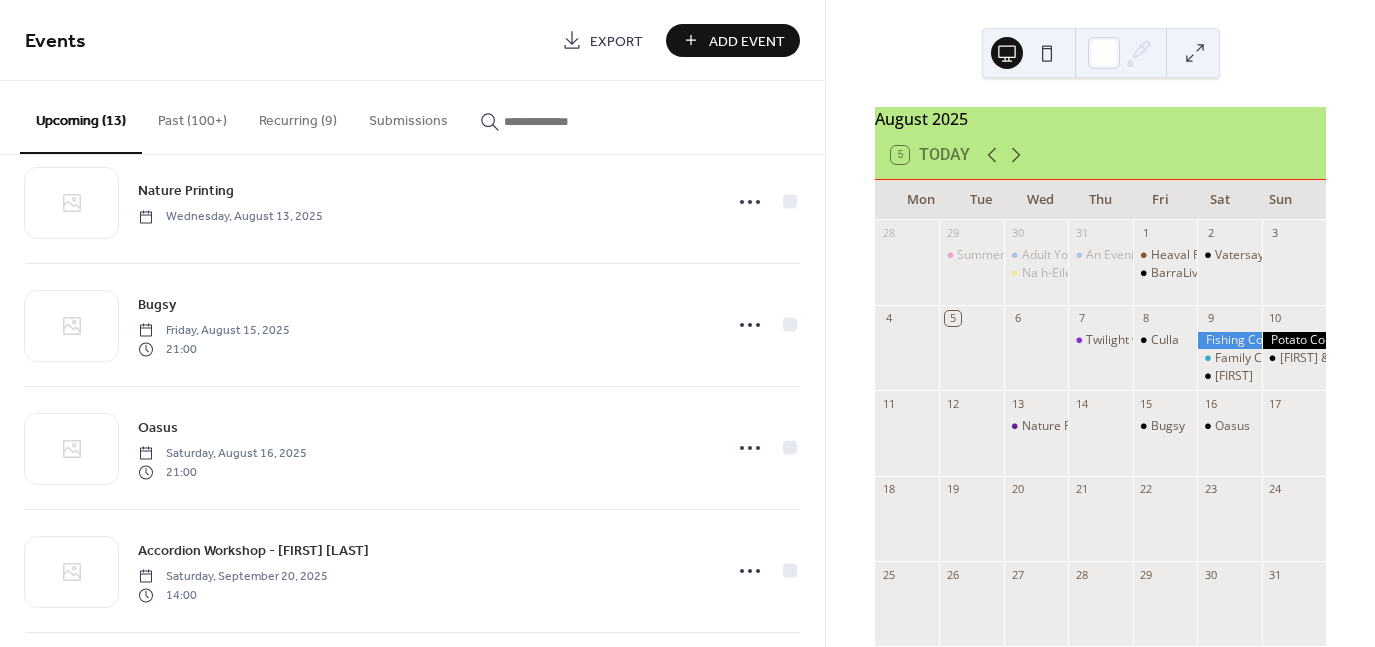 scroll, scrollTop: 908, scrollLeft: 0, axis: vertical 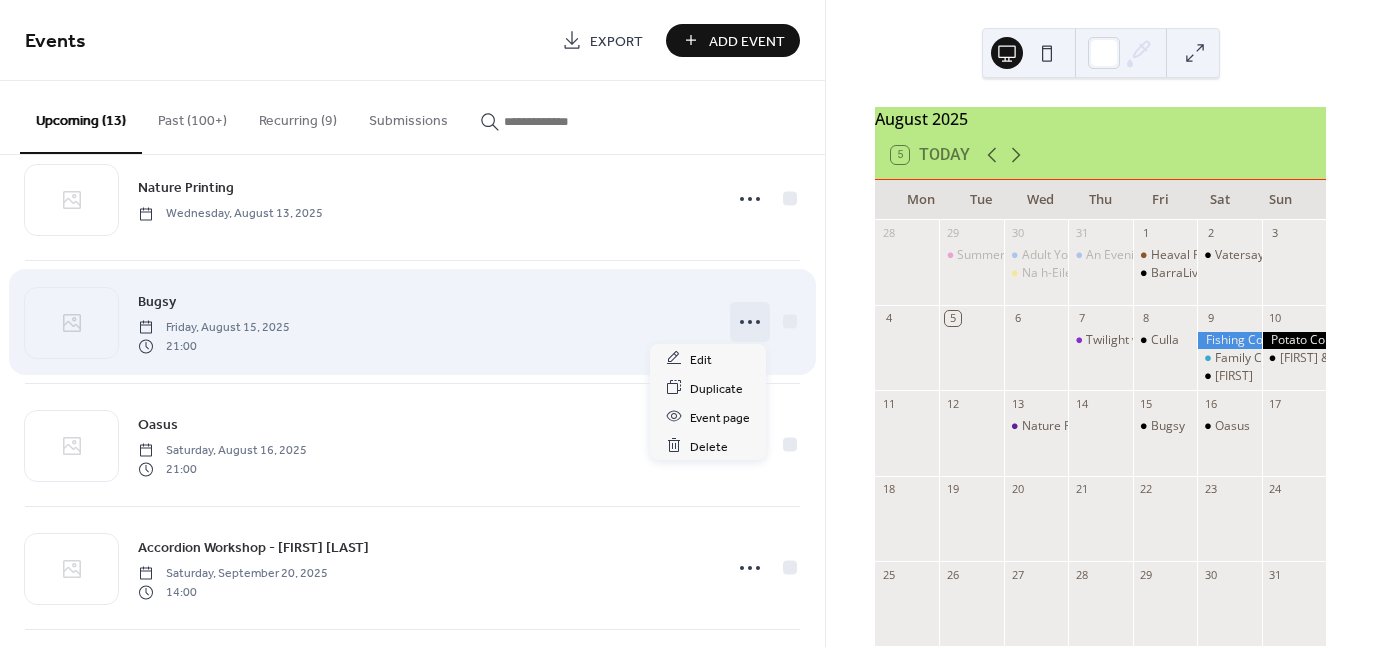 click 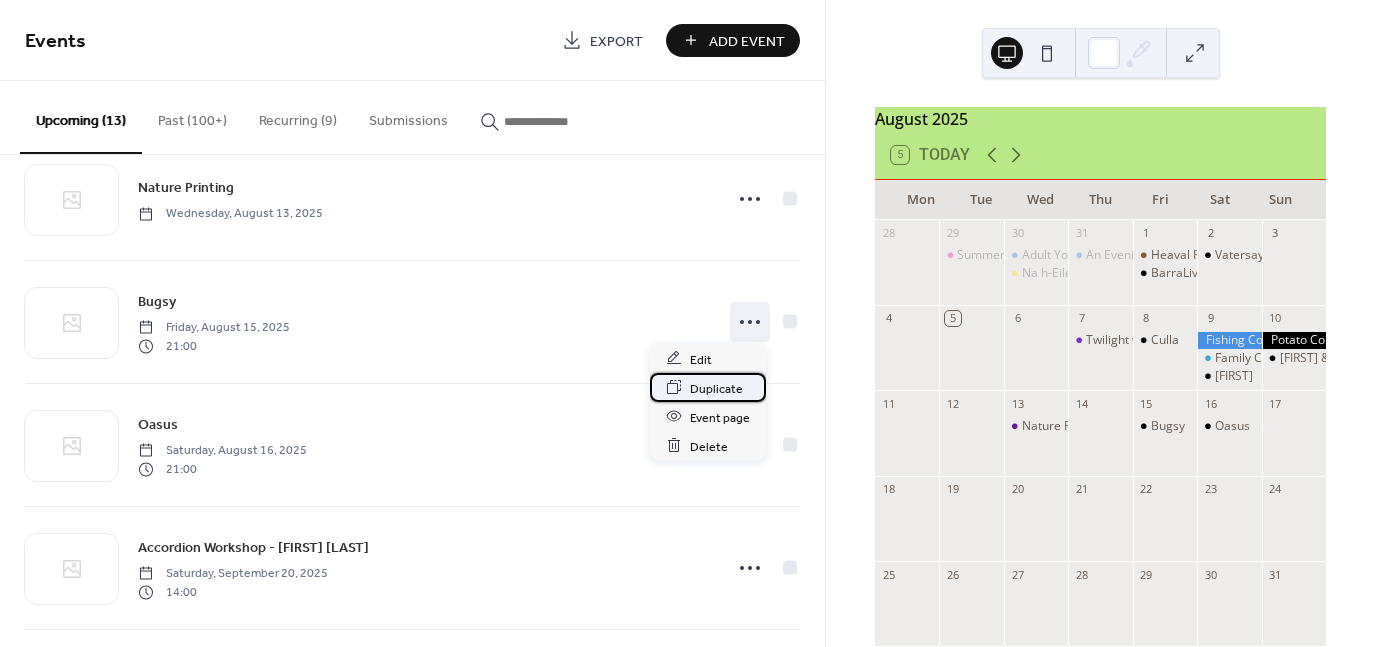 click on "Duplicate" at bounding box center [716, 388] 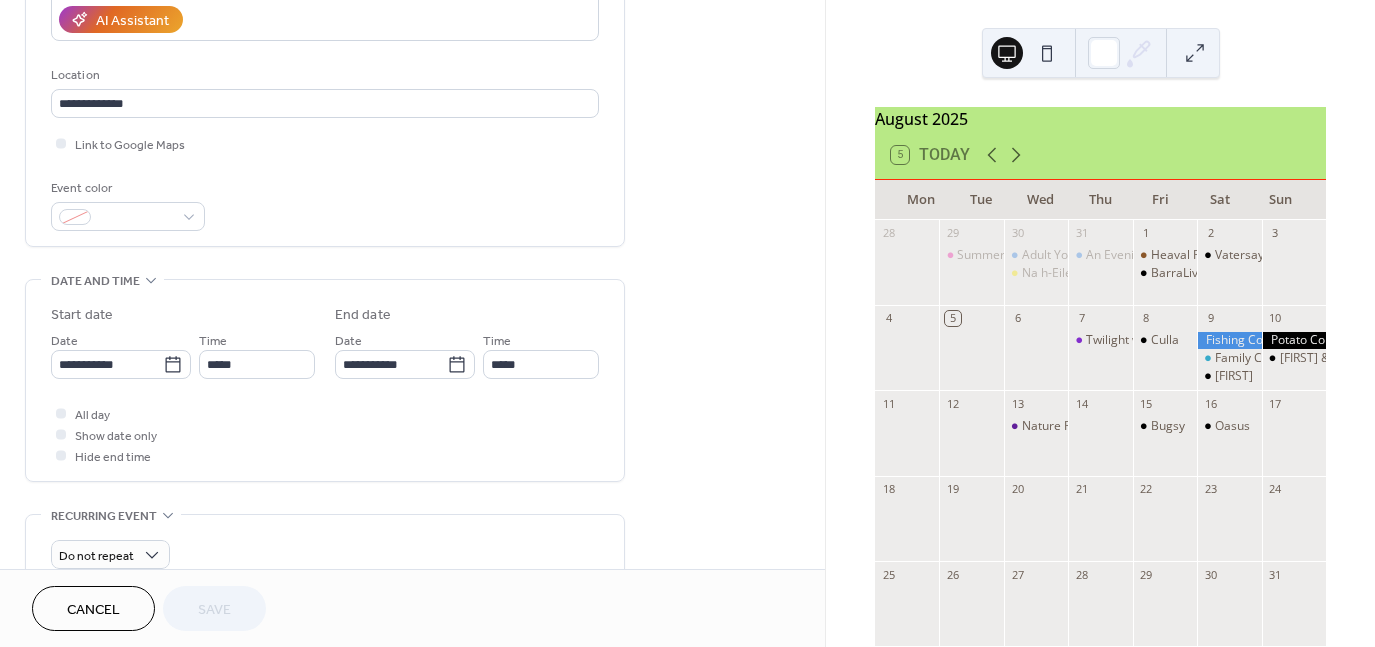 scroll, scrollTop: 376, scrollLeft: 0, axis: vertical 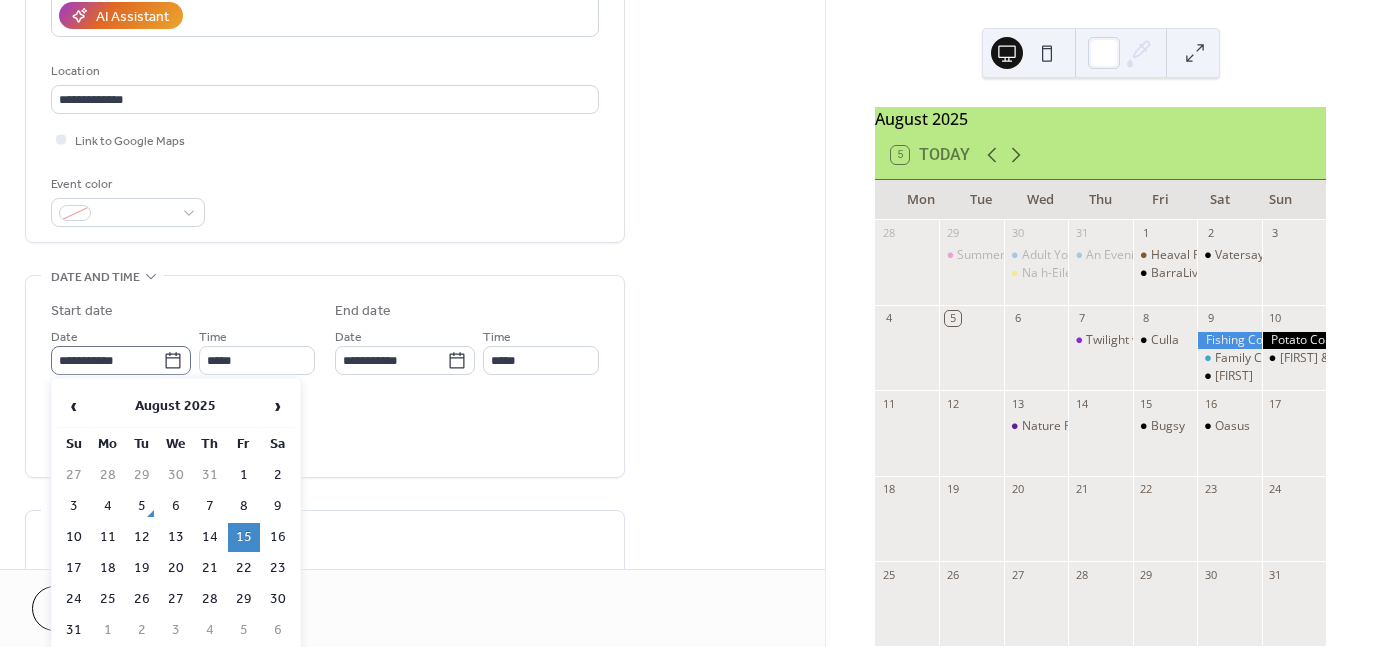 click 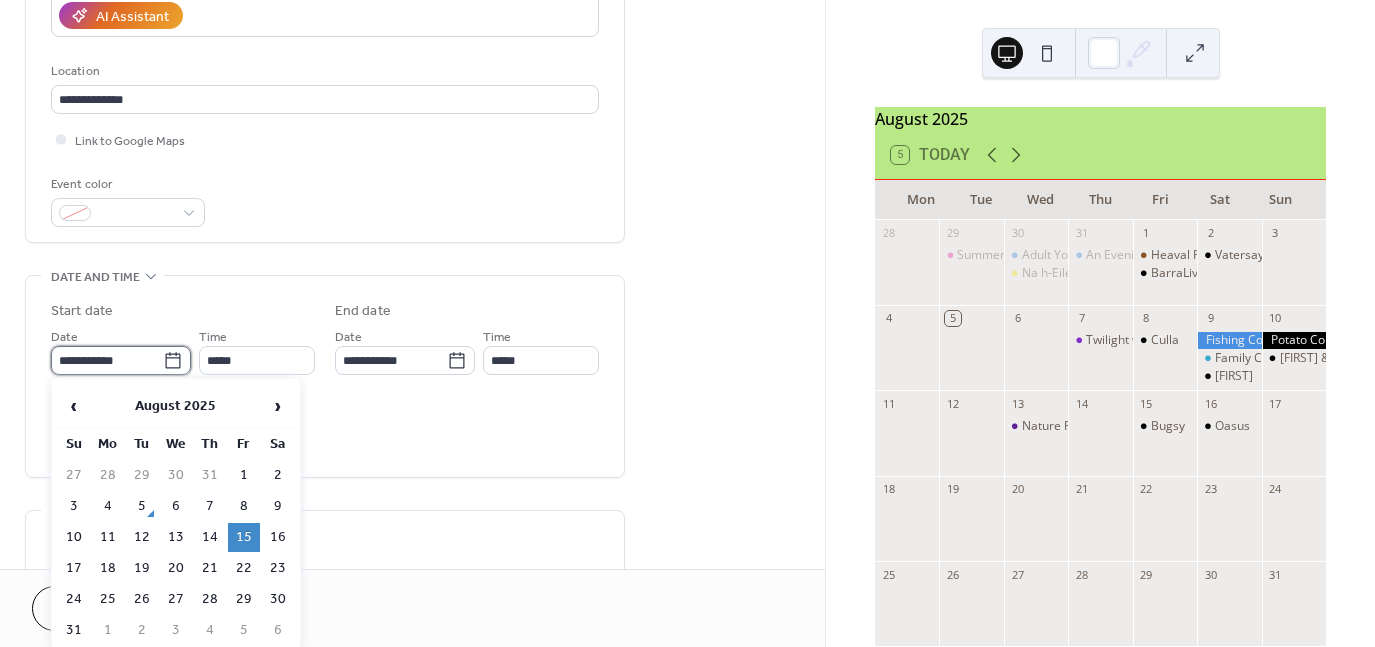 click on "**********" at bounding box center [107, 360] 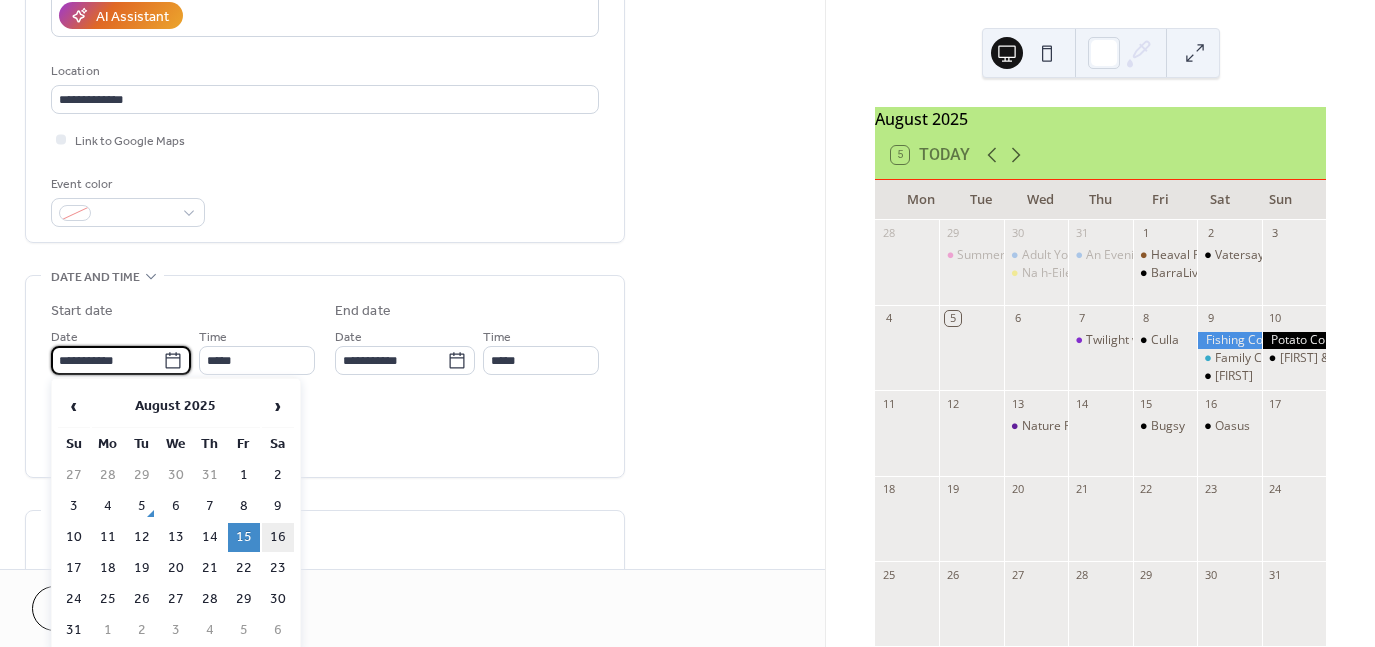 click on "16" at bounding box center (278, 537) 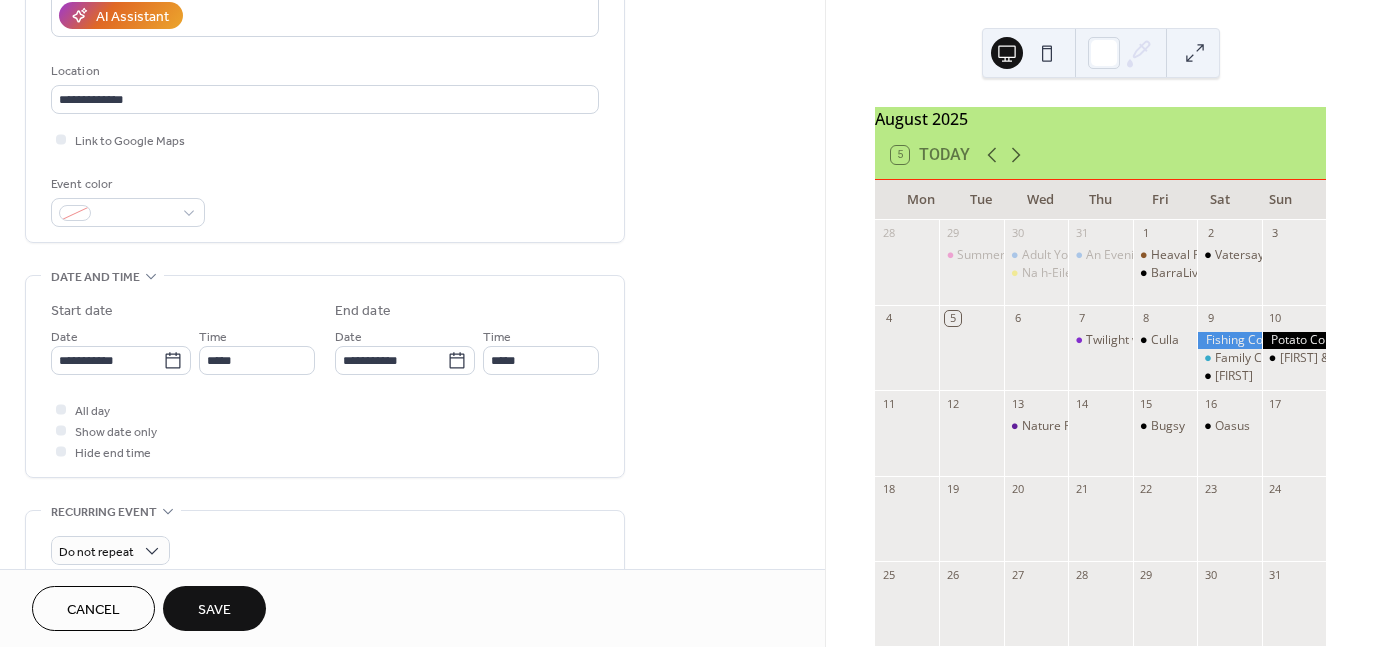 type on "**********" 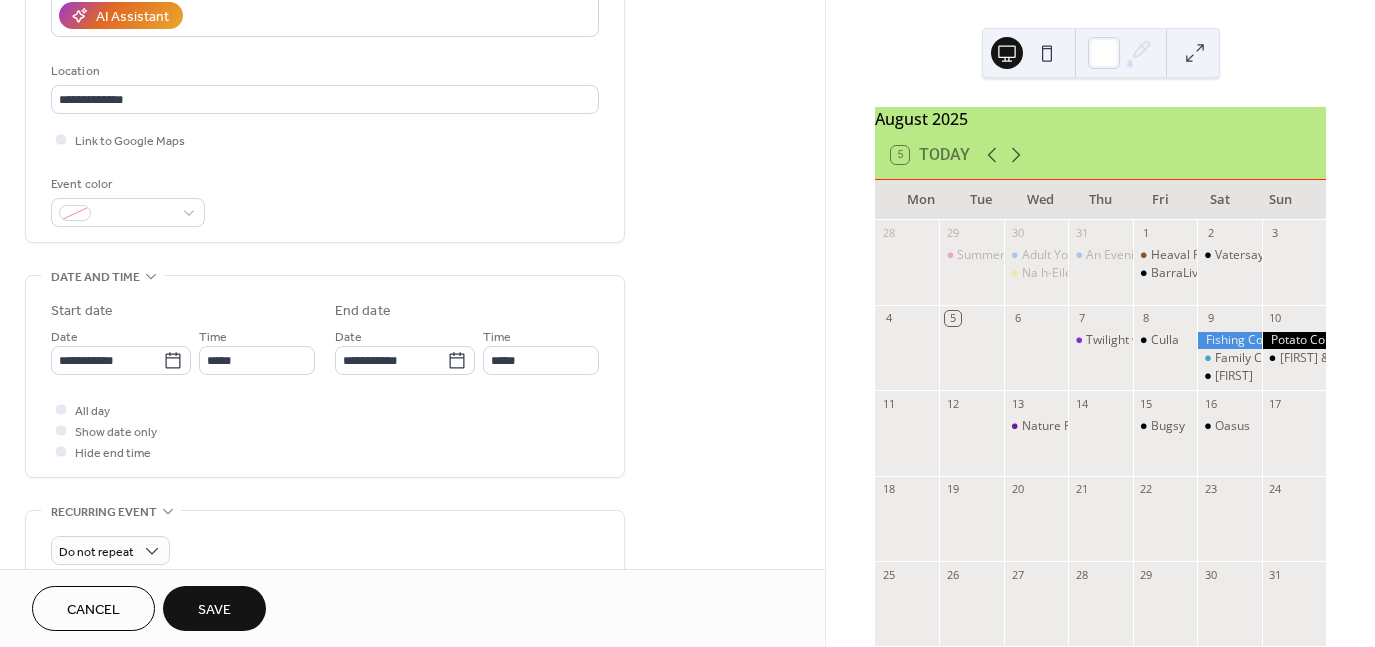 type on "**********" 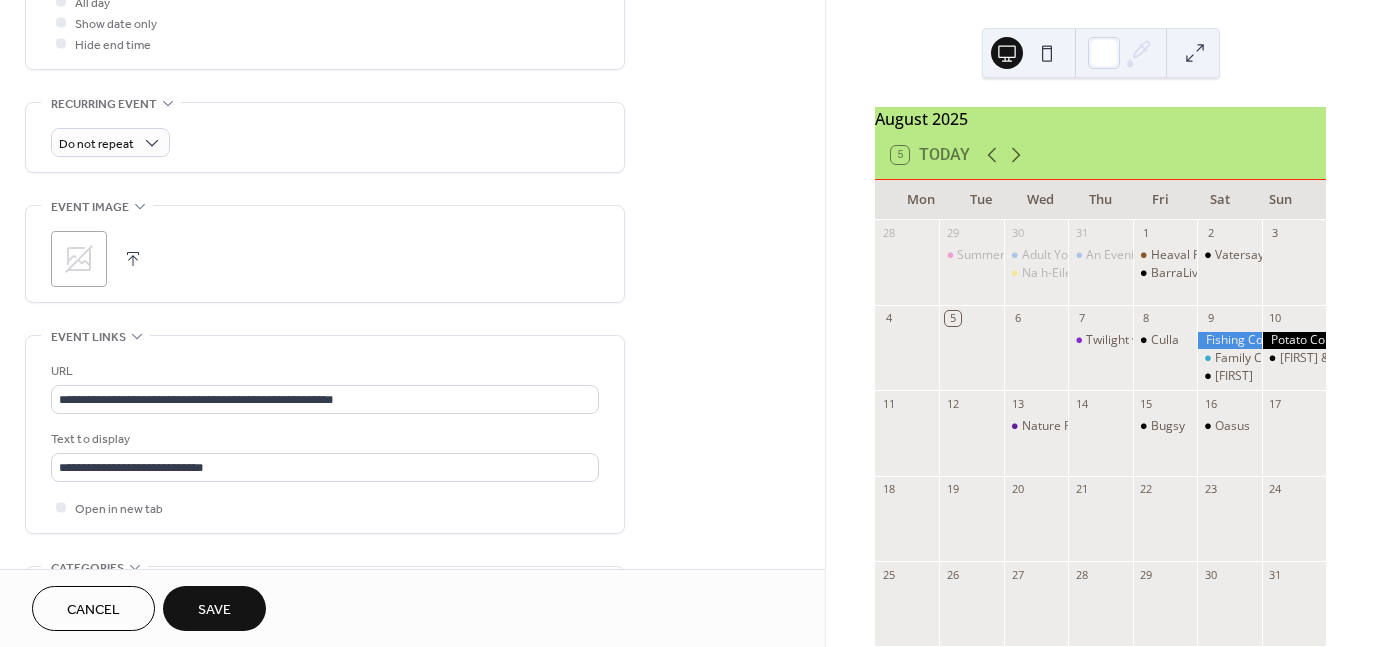 scroll, scrollTop: 998, scrollLeft: 0, axis: vertical 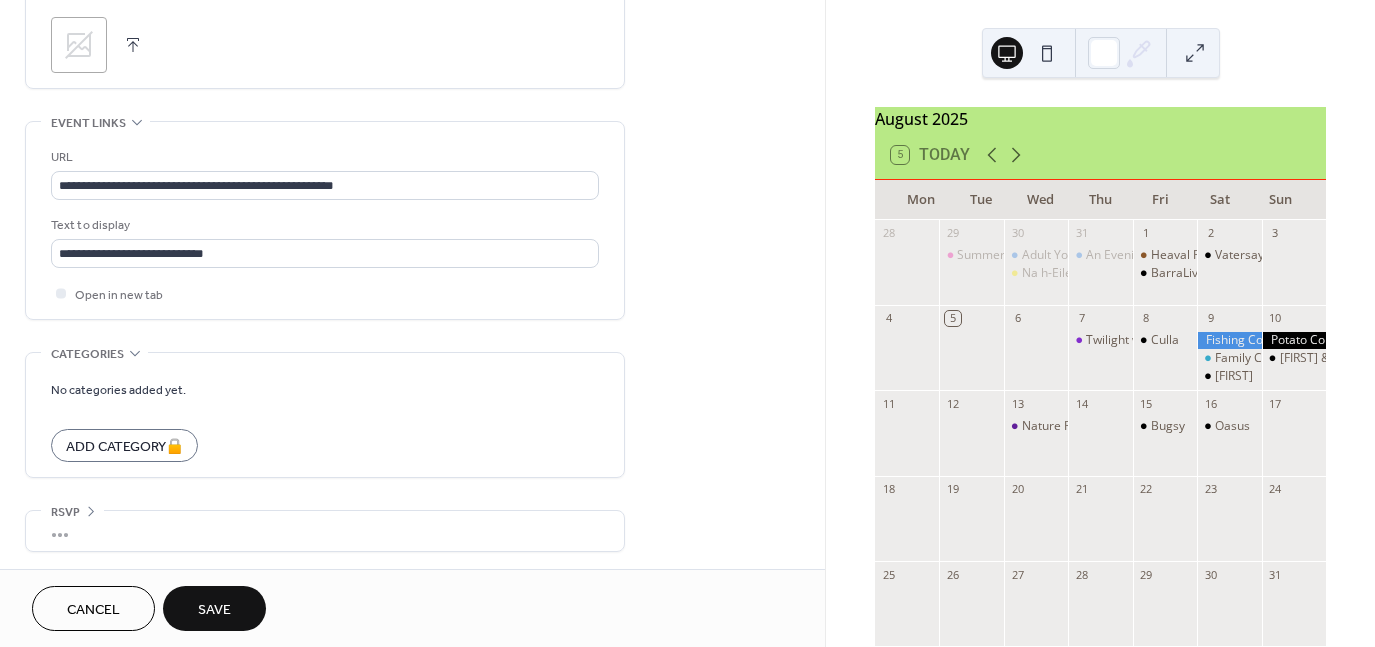 click on "Save" at bounding box center (214, 610) 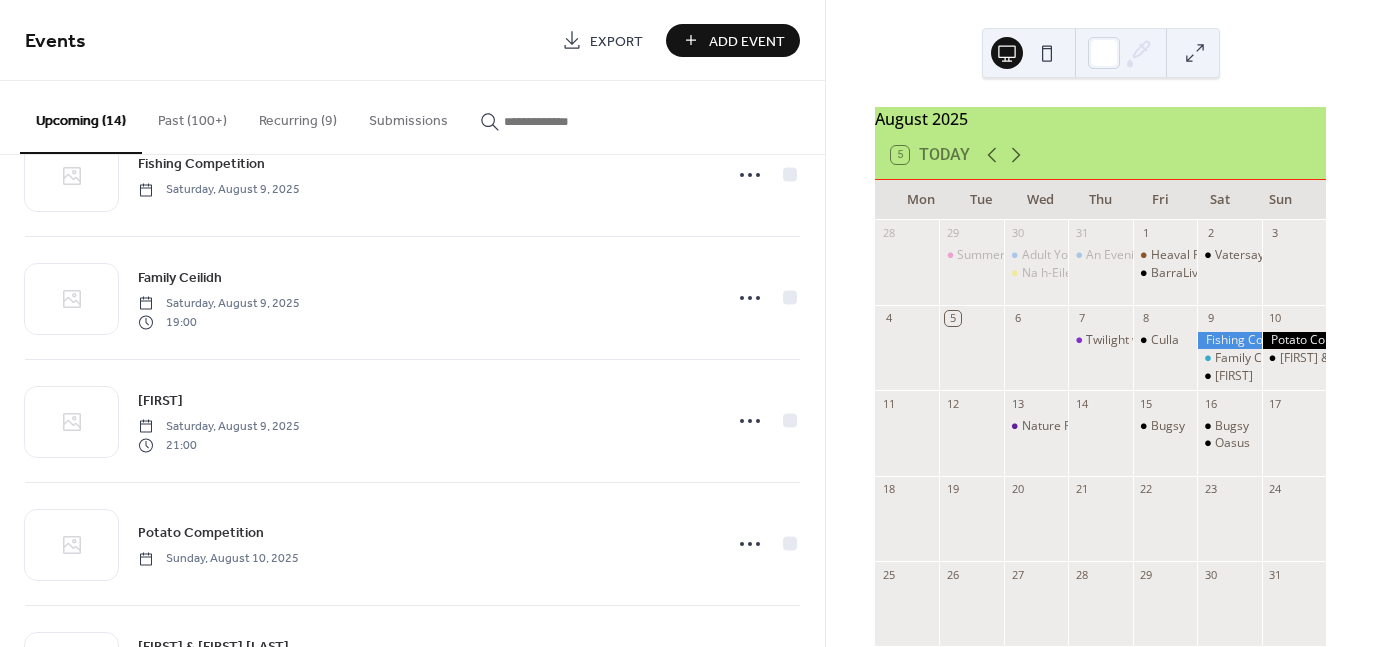 scroll, scrollTop: 335, scrollLeft: 0, axis: vertical 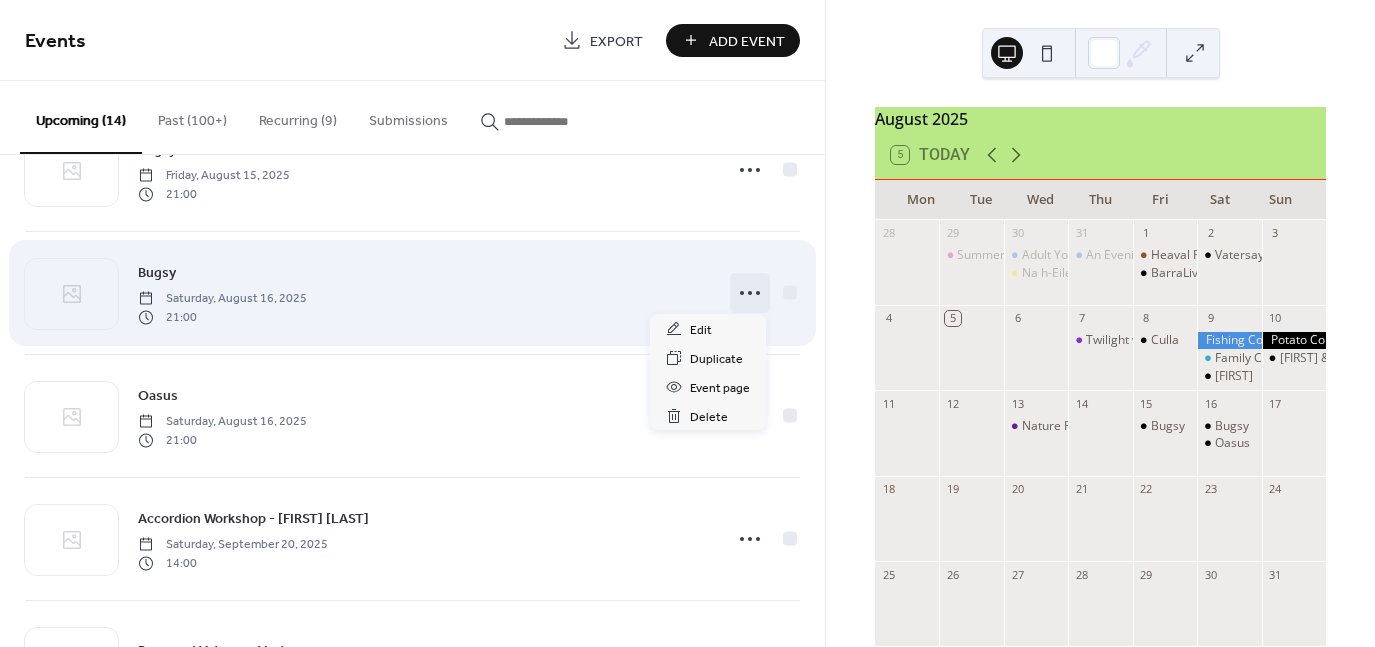 click 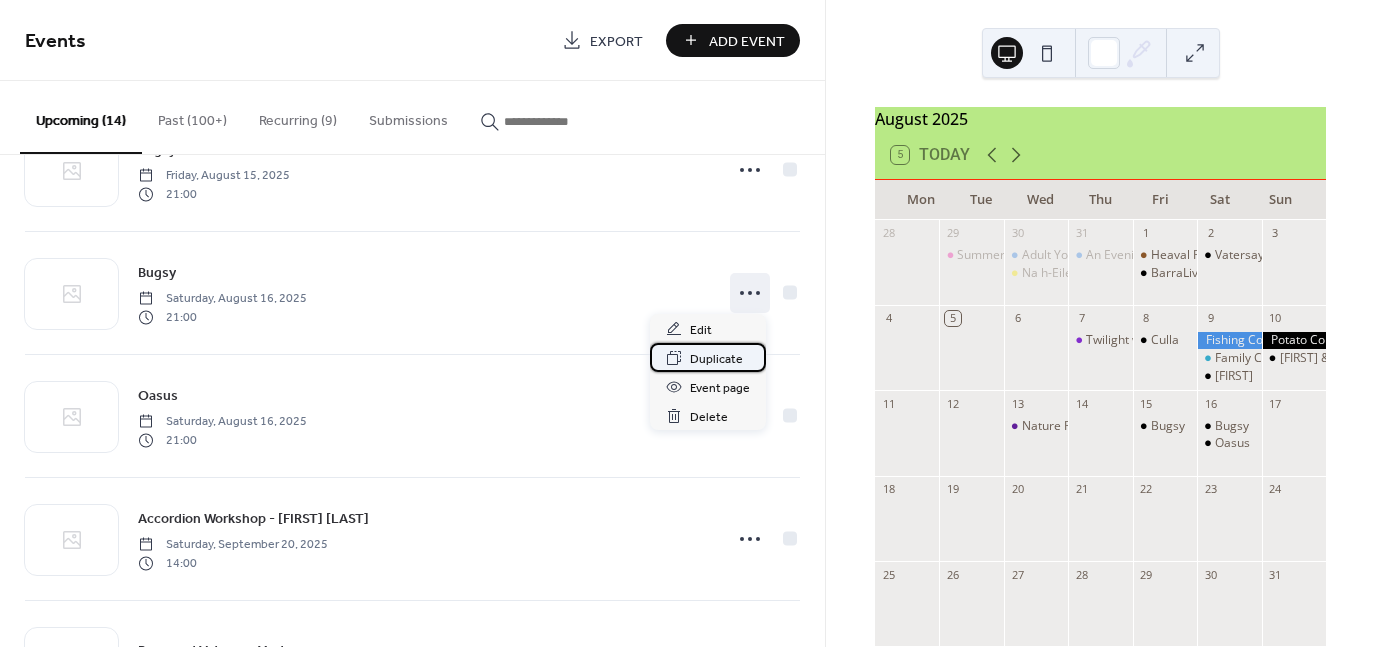 click on "Duplicate" at bounding box center [716, 359] 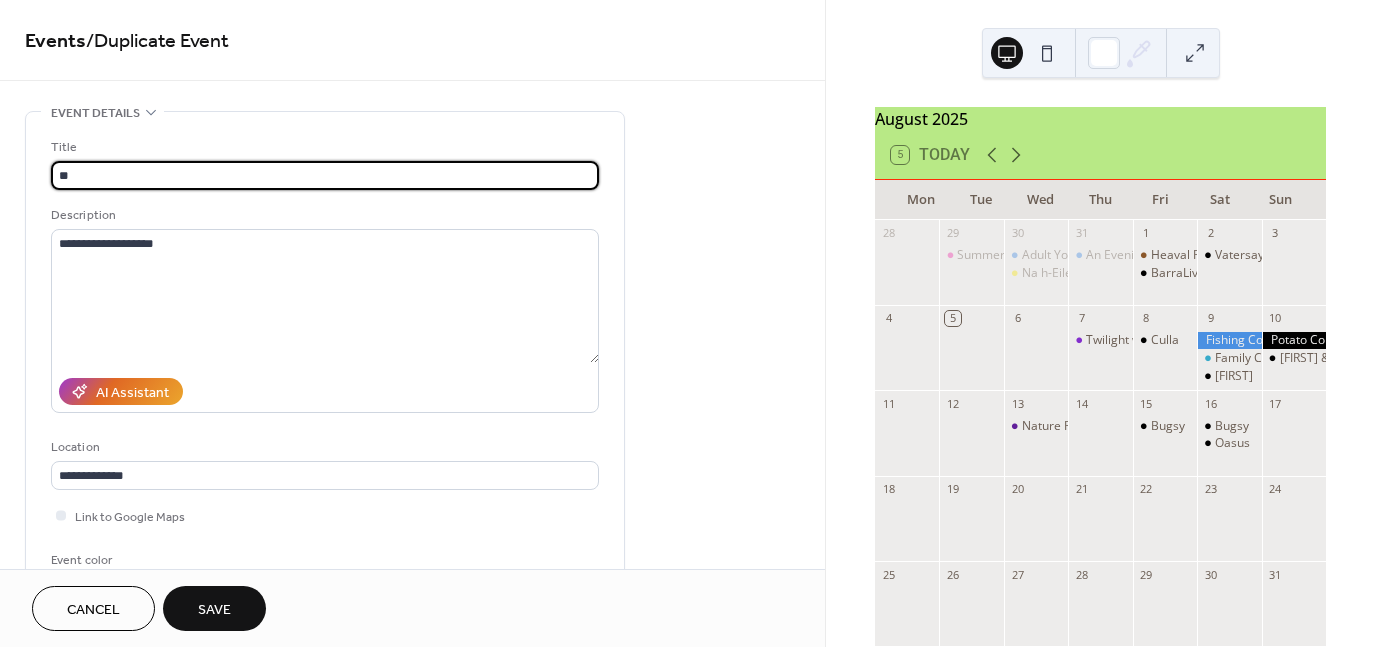type on "*" 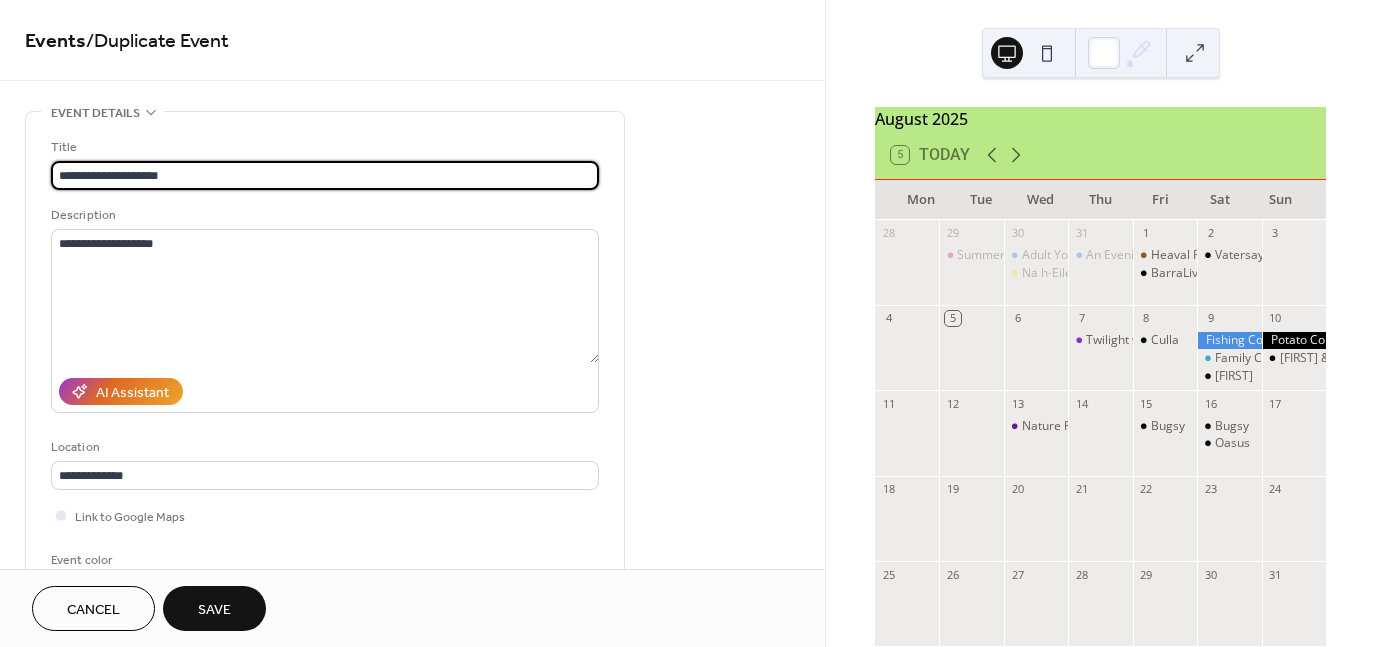 type on "**********" 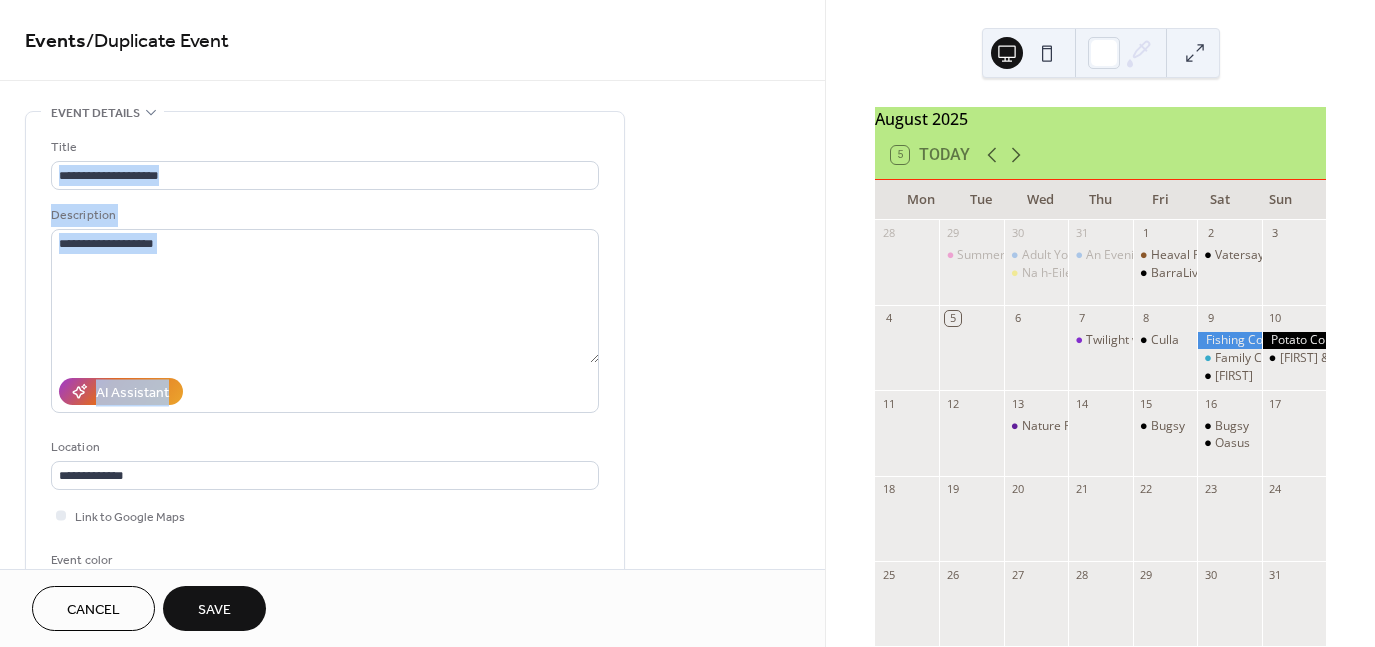 drag, startPoint x: 818, startPoint y: 129, endPoint x: 808, endPoint y: 270, distance: 141.35417 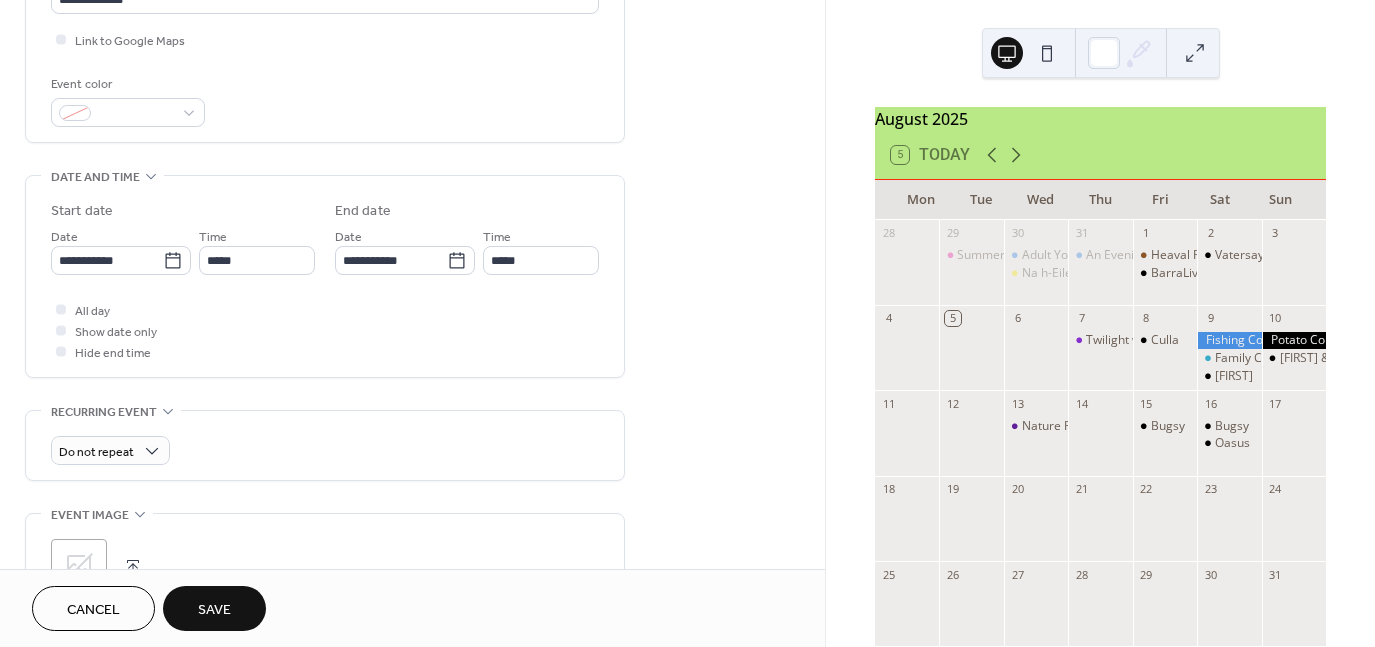 scroll, scrollTop: 496, scrollLeft: 0, axis: vertical 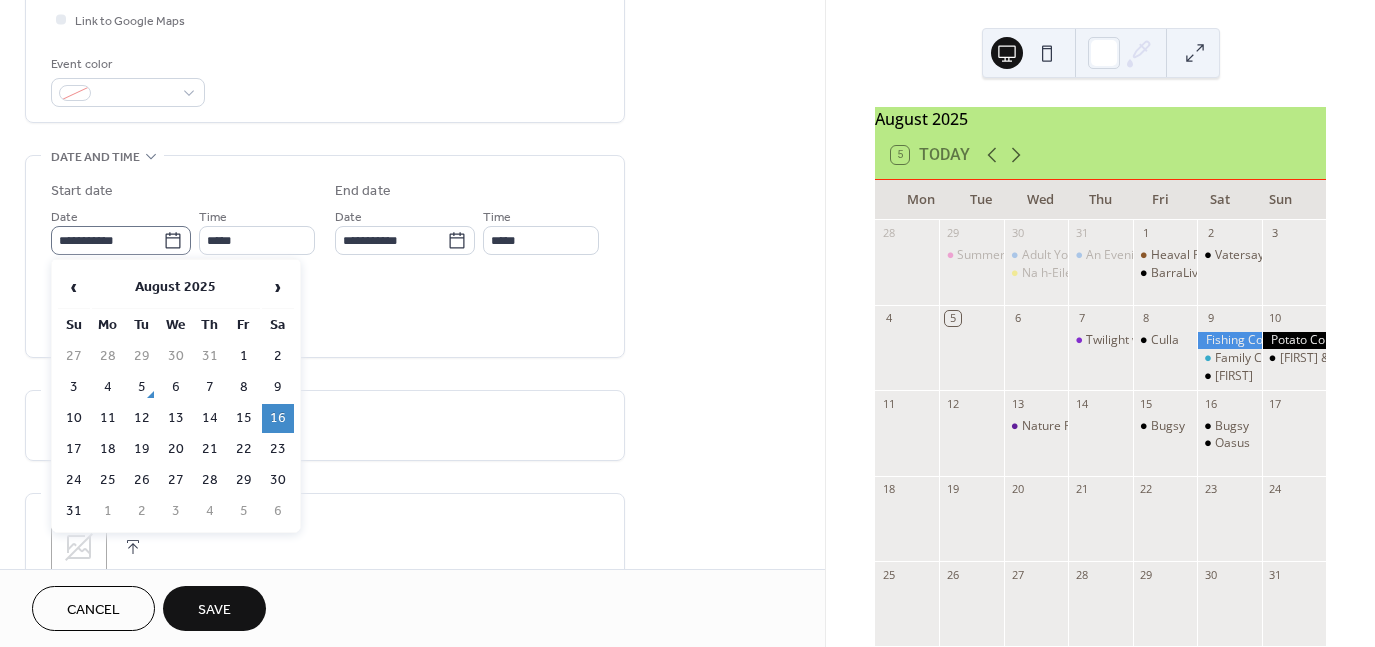 click 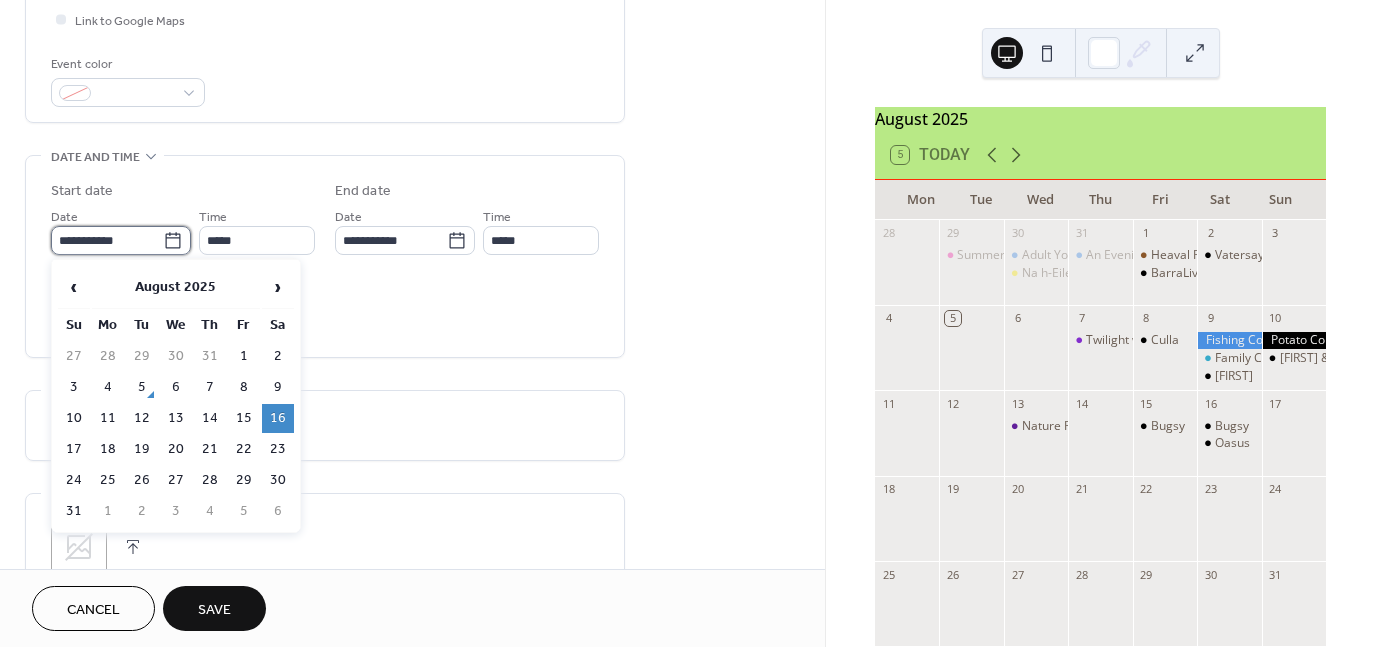 click on "**********" at bounding box center [107, 240] 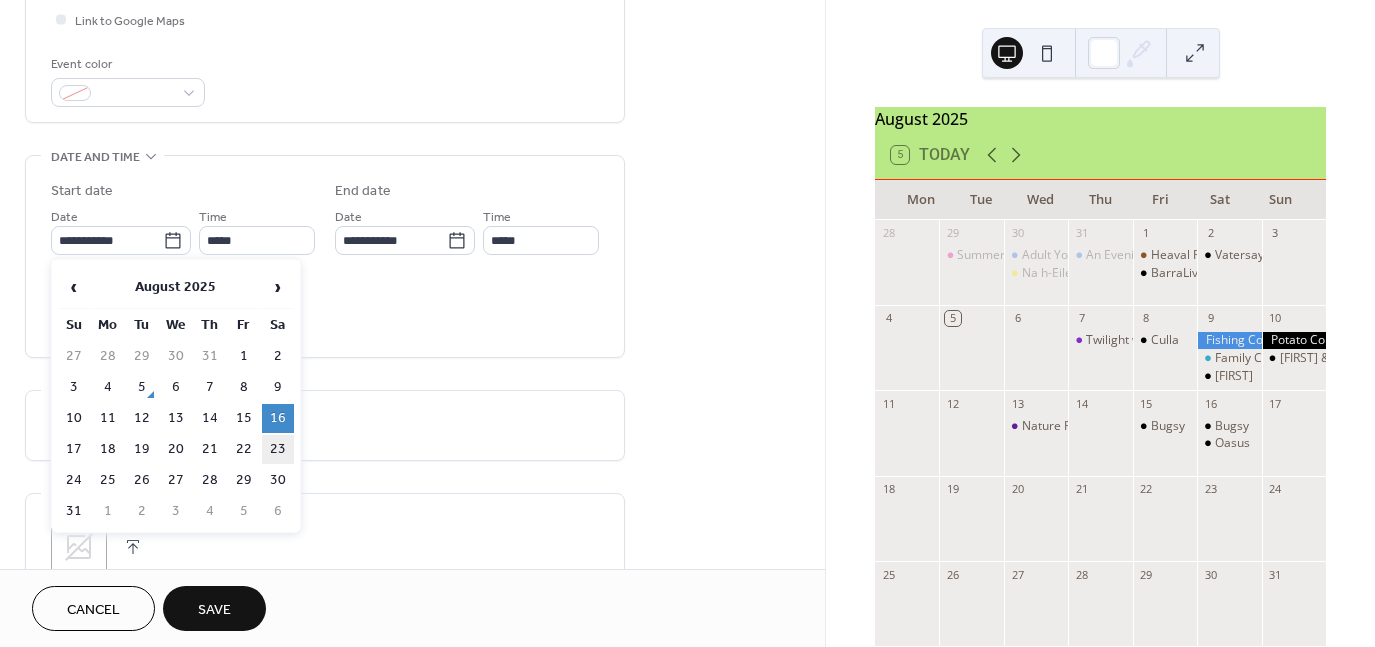 click on "23" at bounding box center (278, 449) 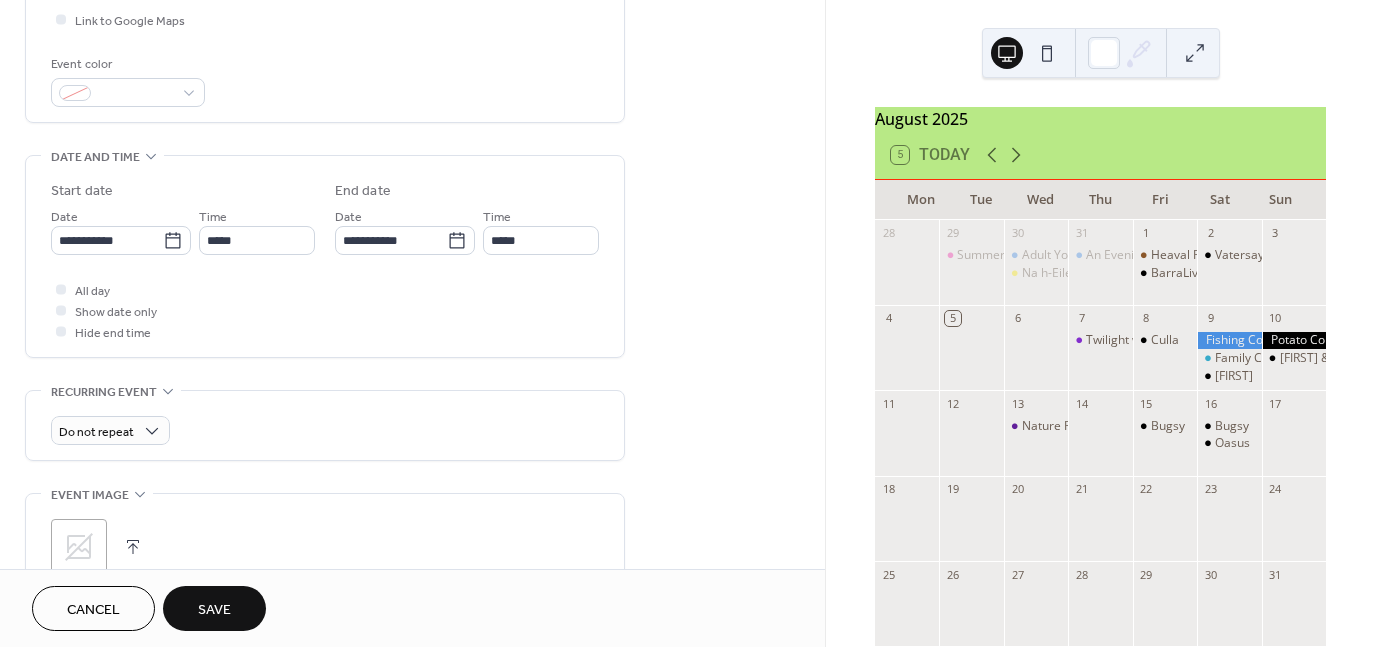 click on "Save" at bounding box center [214, 610] 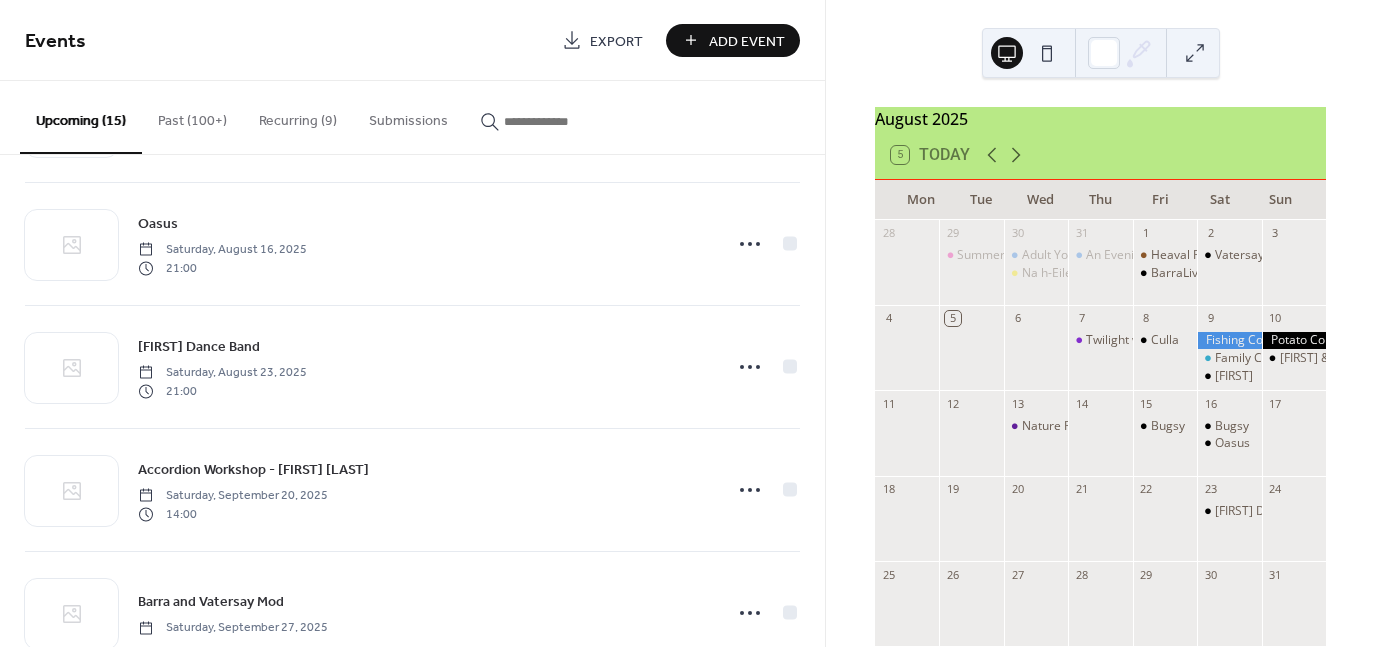 scroll, scrollTop: 1238, scrollLeft: 0, axis: vertical 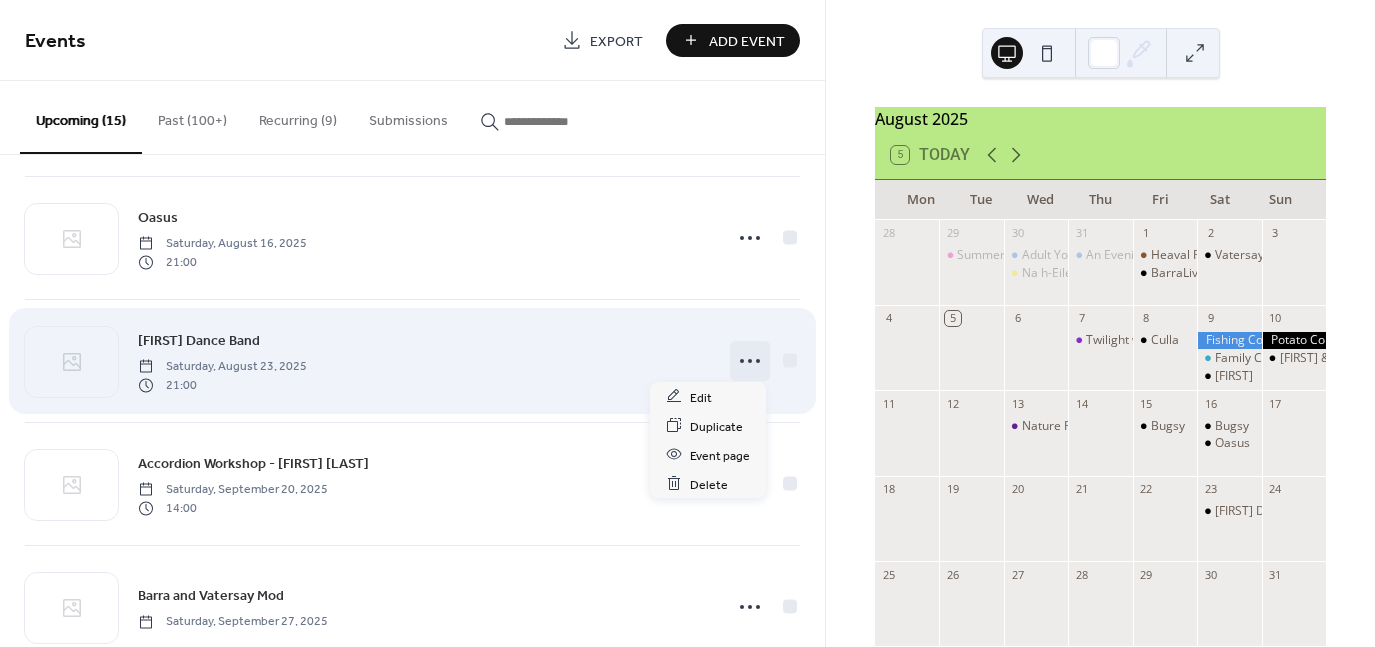 click 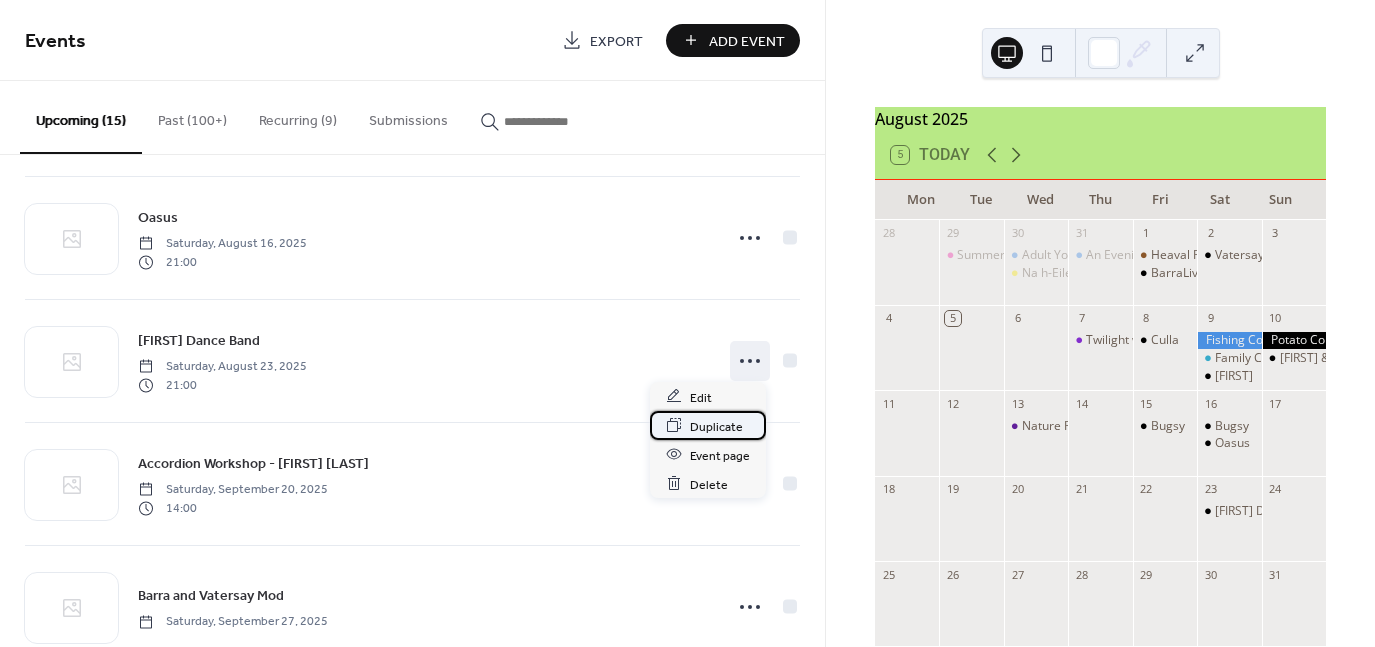 click on "Duplicate" at bounding box center (716, 426) 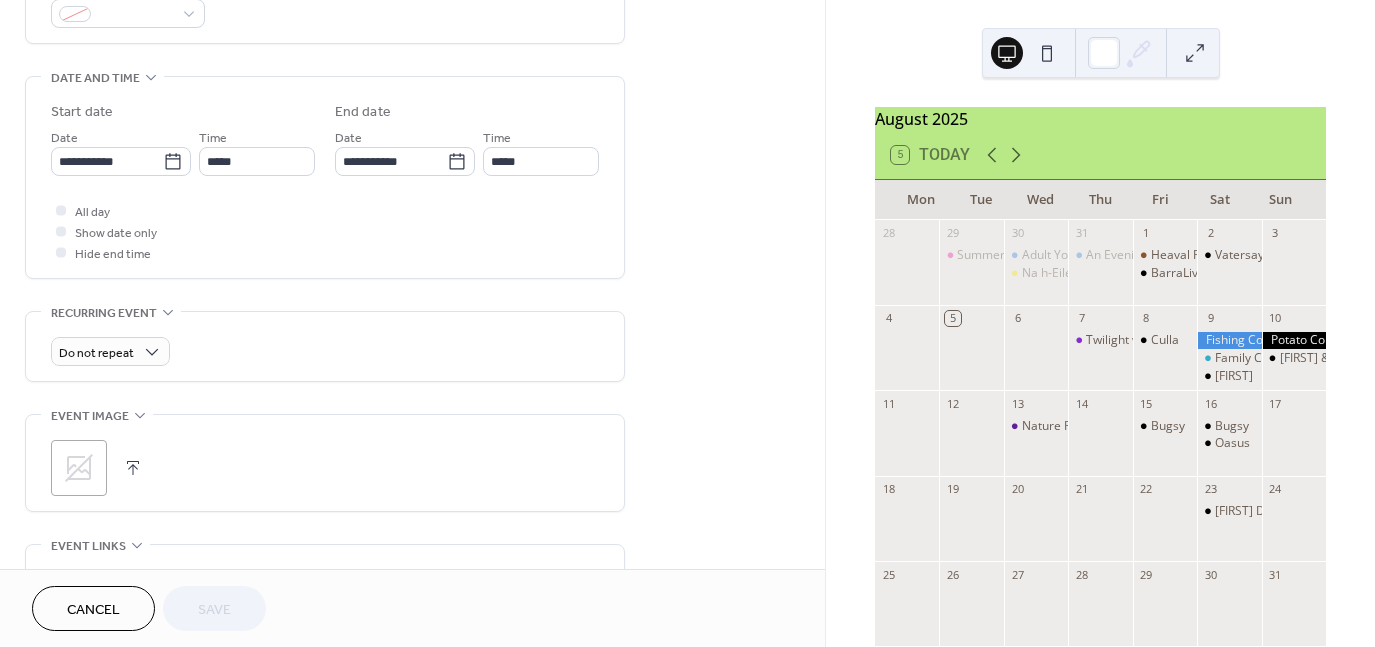 scroll, scrollTop: 581, scrollLeft: 0, axis: vertical 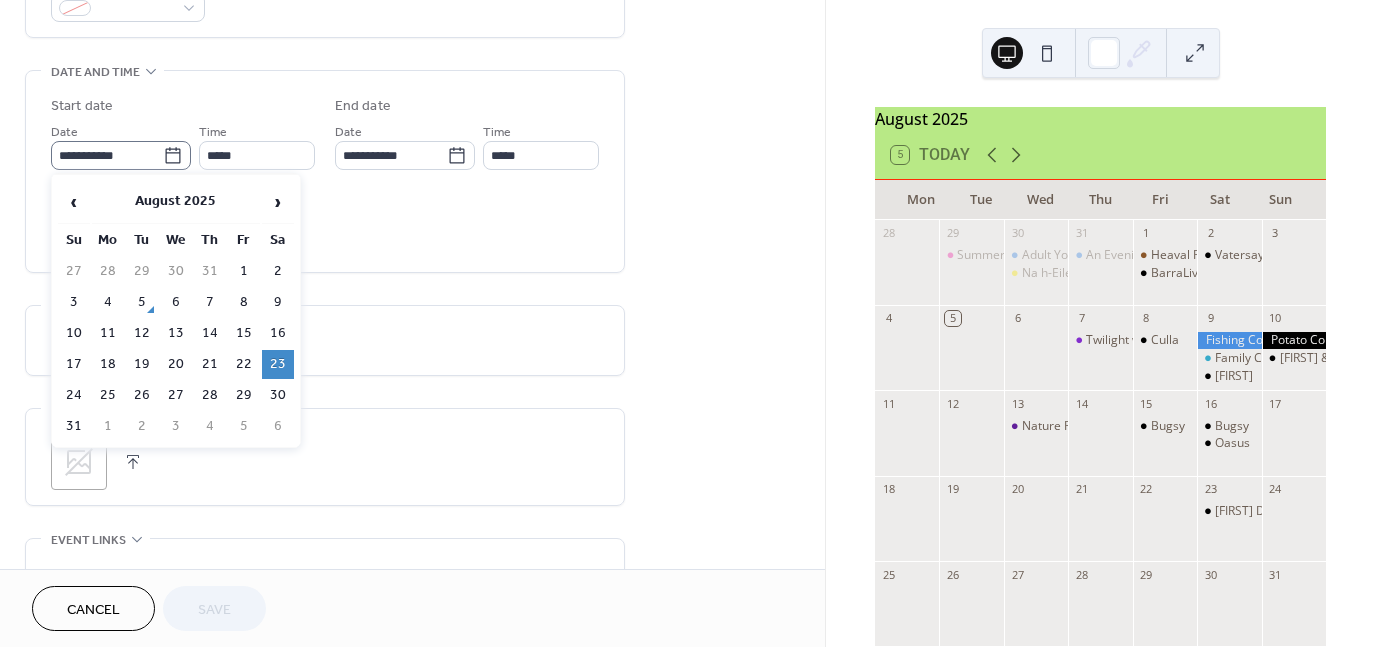 click 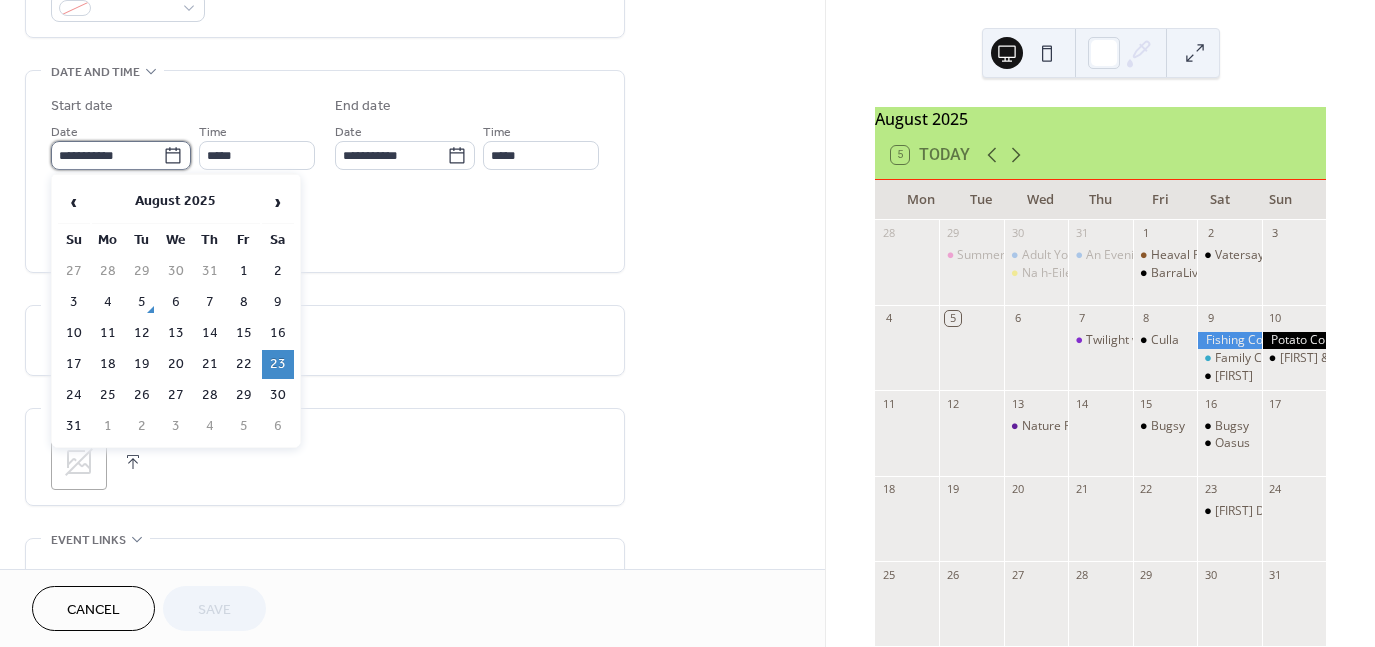 click on "**********" at bounding box center (107, 155) 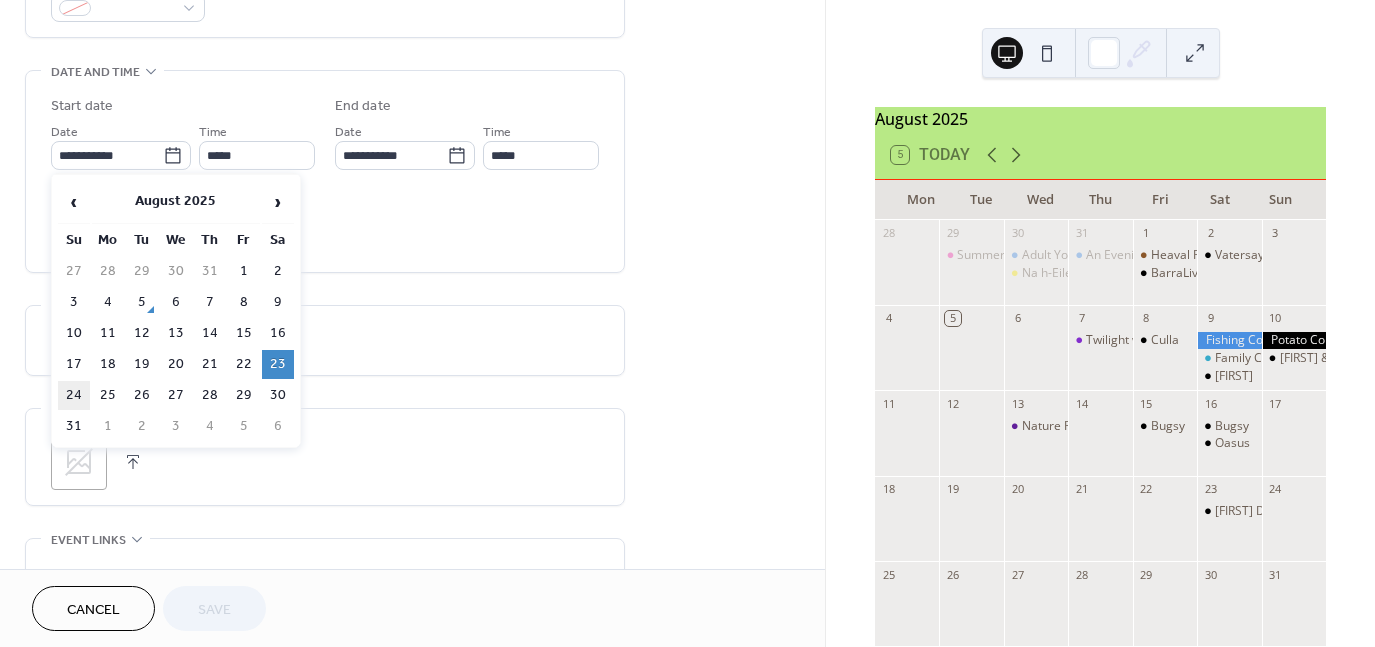 click on "24" at bounding box center (74, 395) 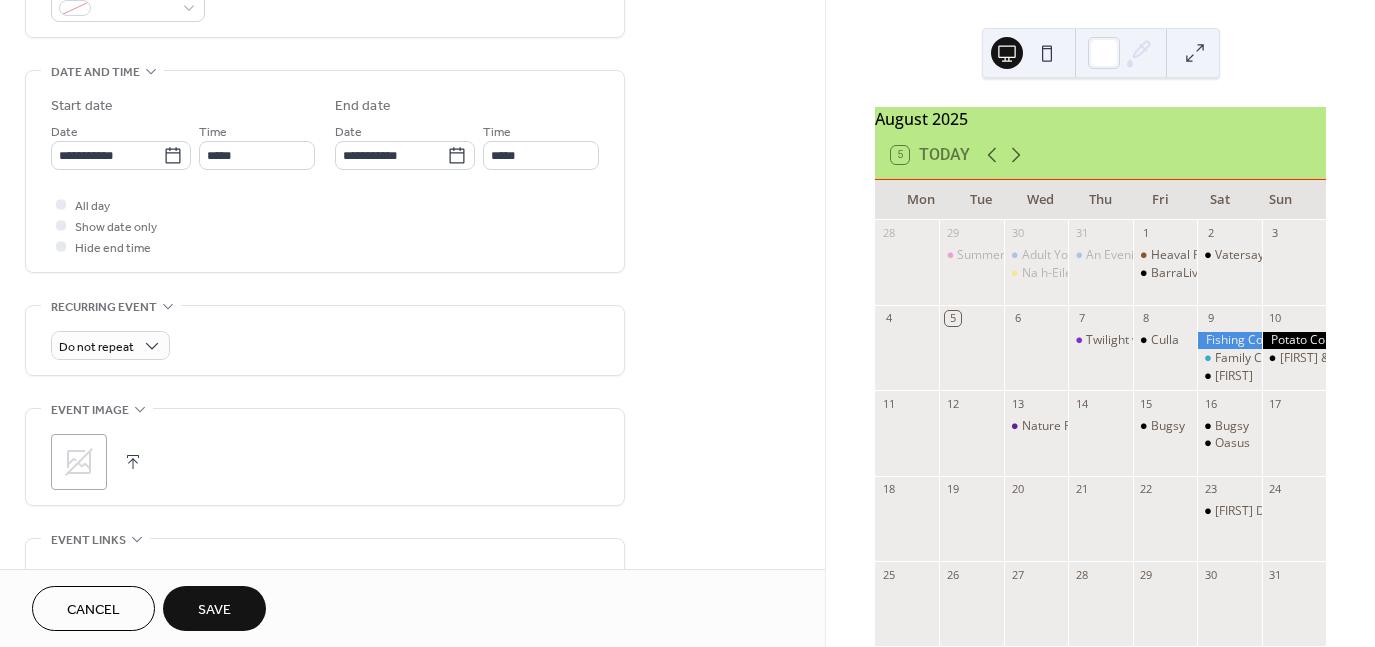 click on "Save" at bounding box center (214, 610) 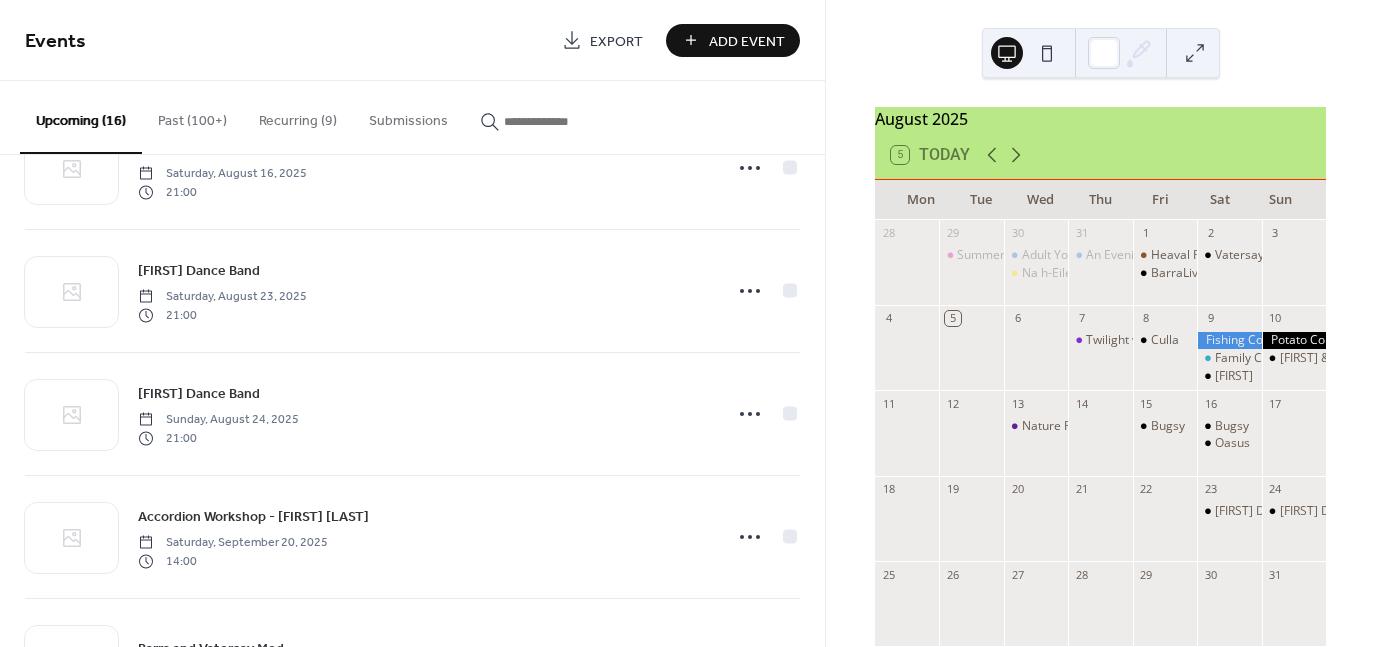 scroll, scrollTop: 1336, scrollLeft: 0, axis: vertical 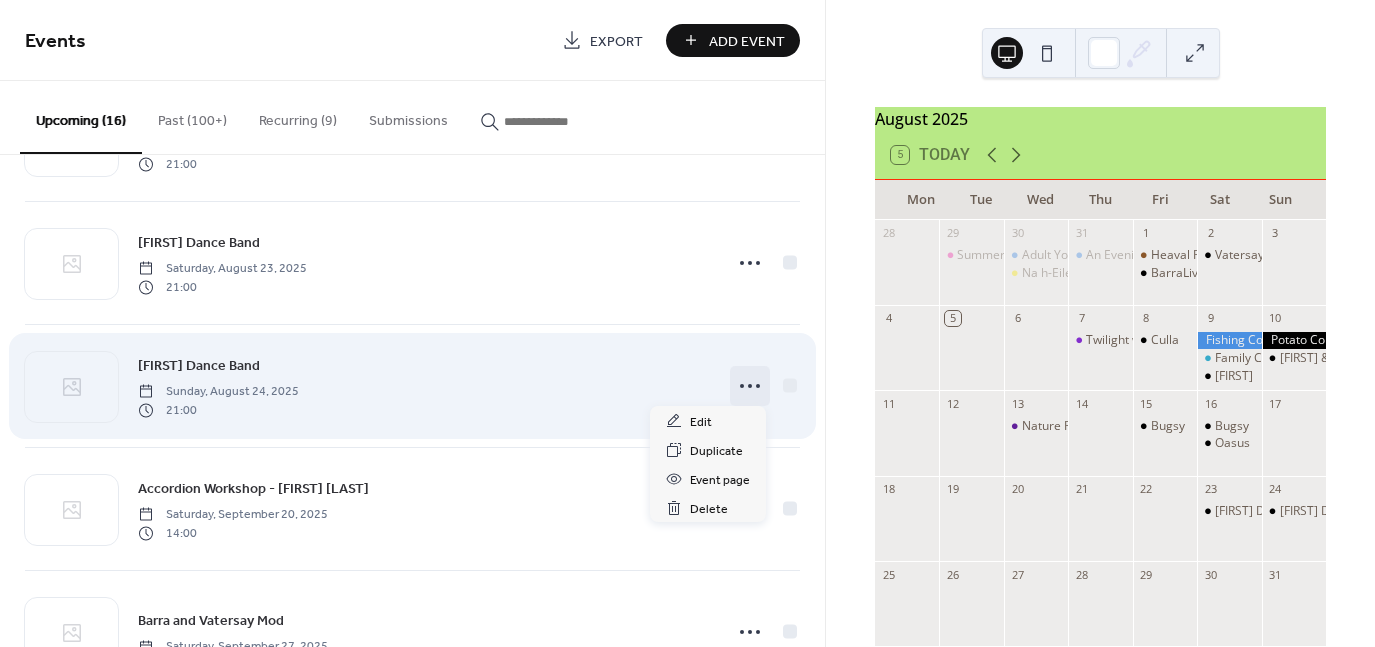 click 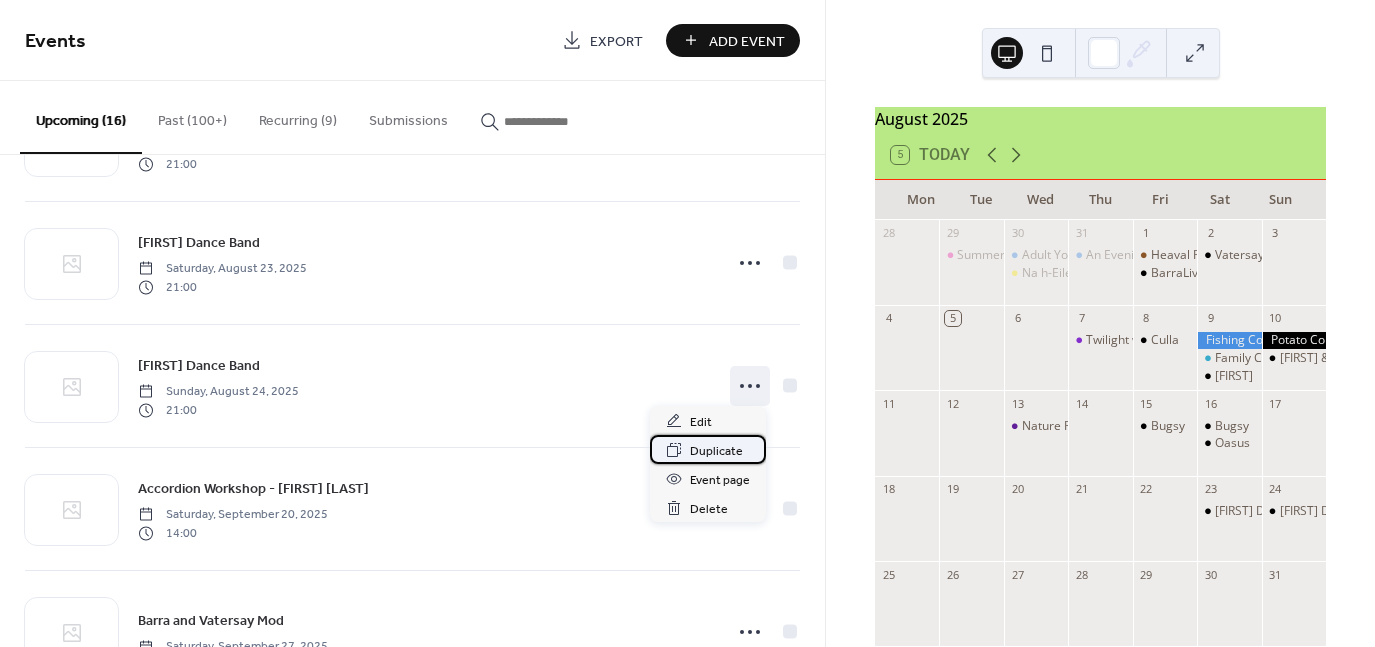 click on "Duplicate" at bounding box center [716, 451] 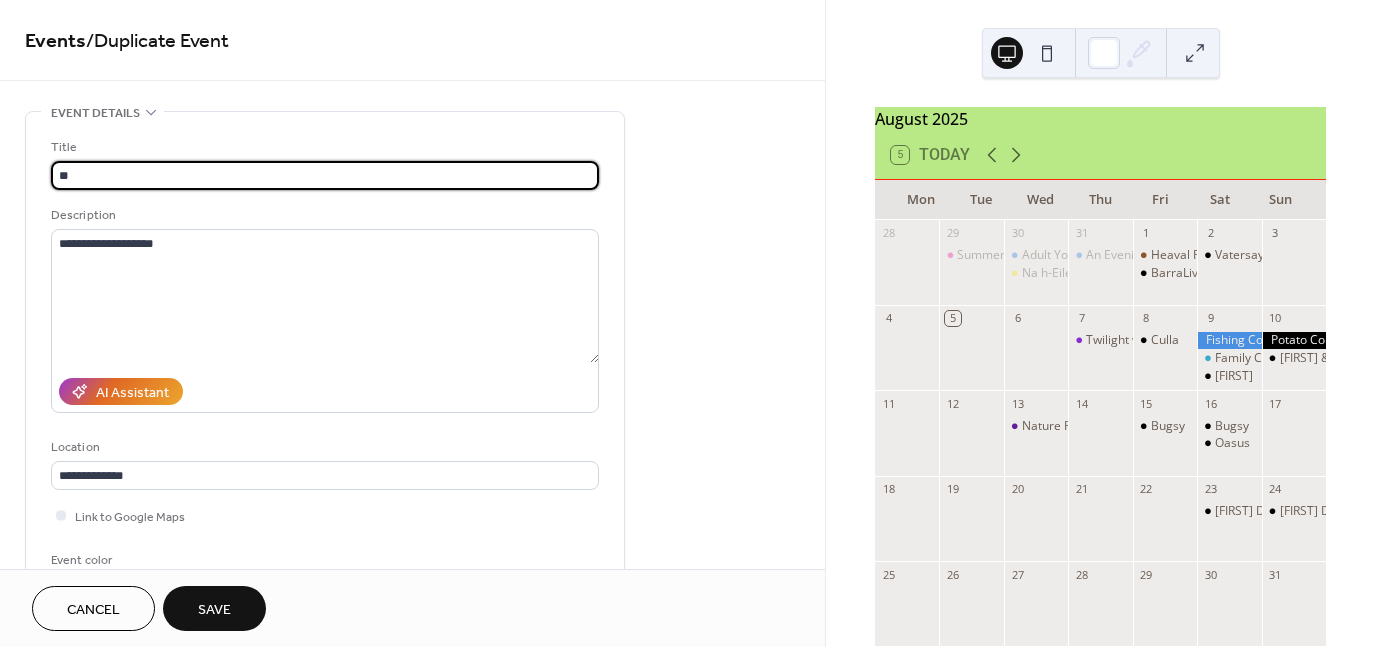 type on "*" 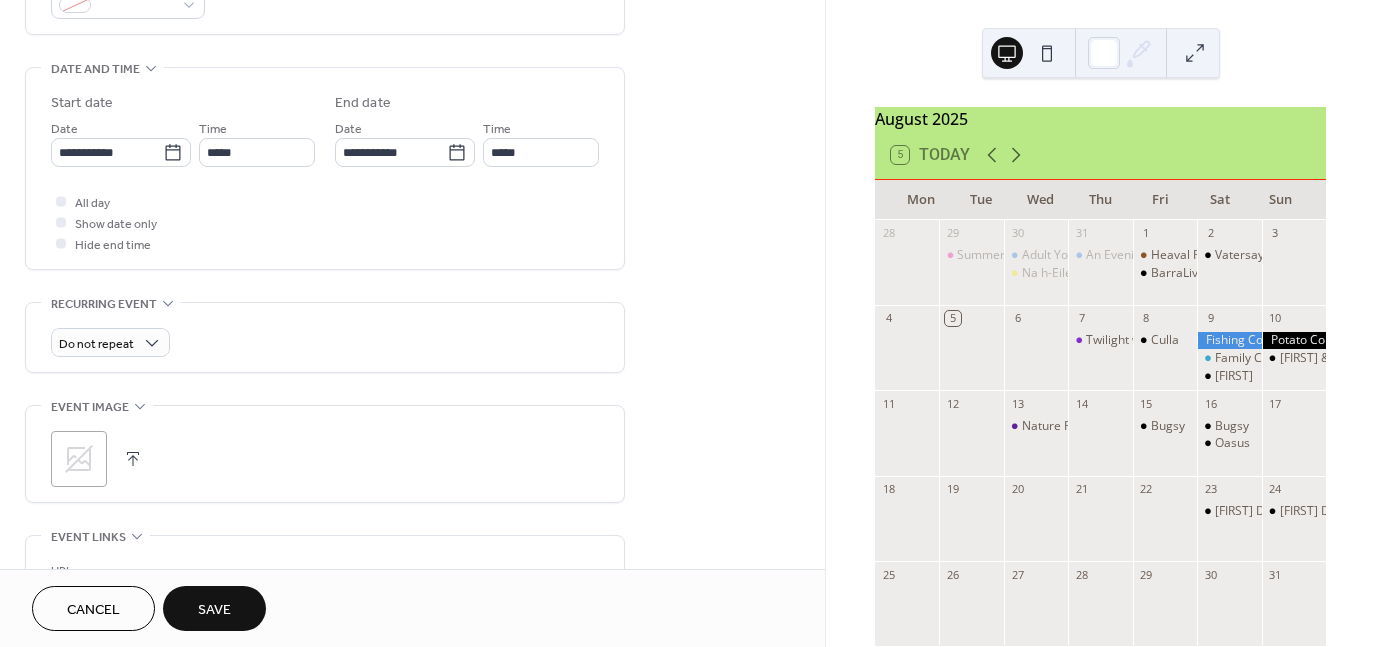 scroll, scrollTop: 588, scrollLeft: 0, axis: vertical 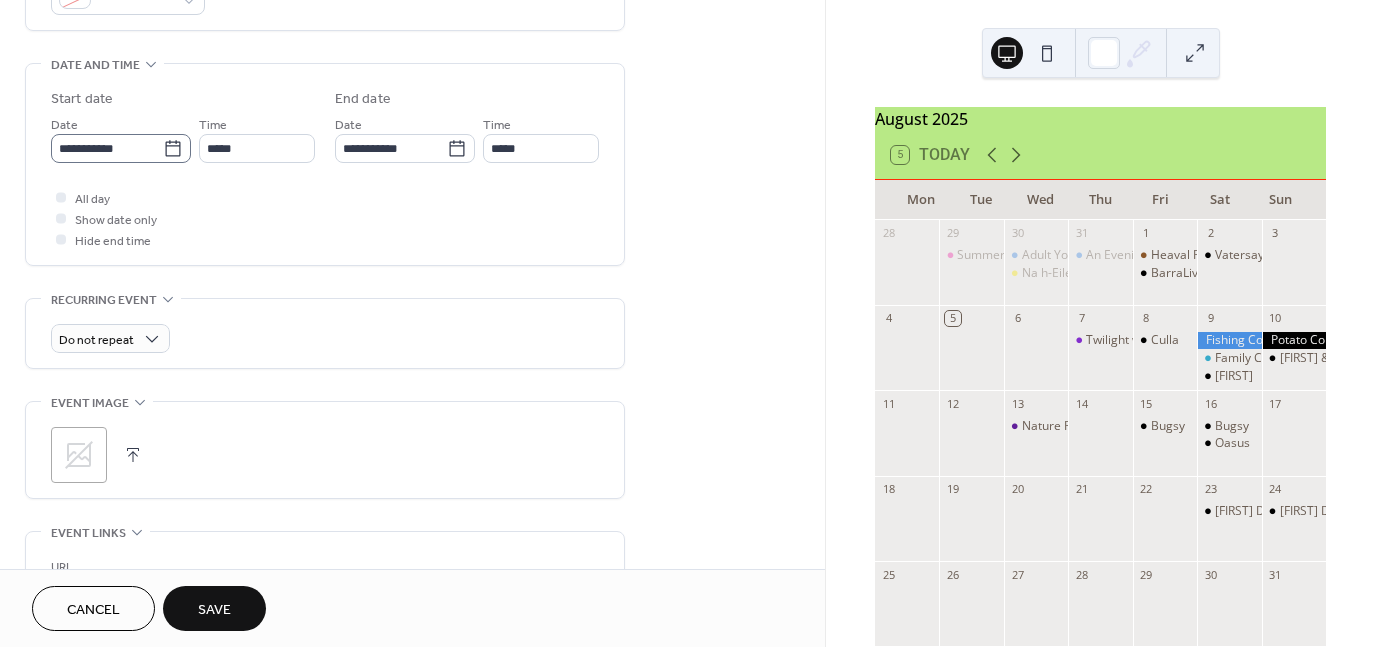 type on "****" 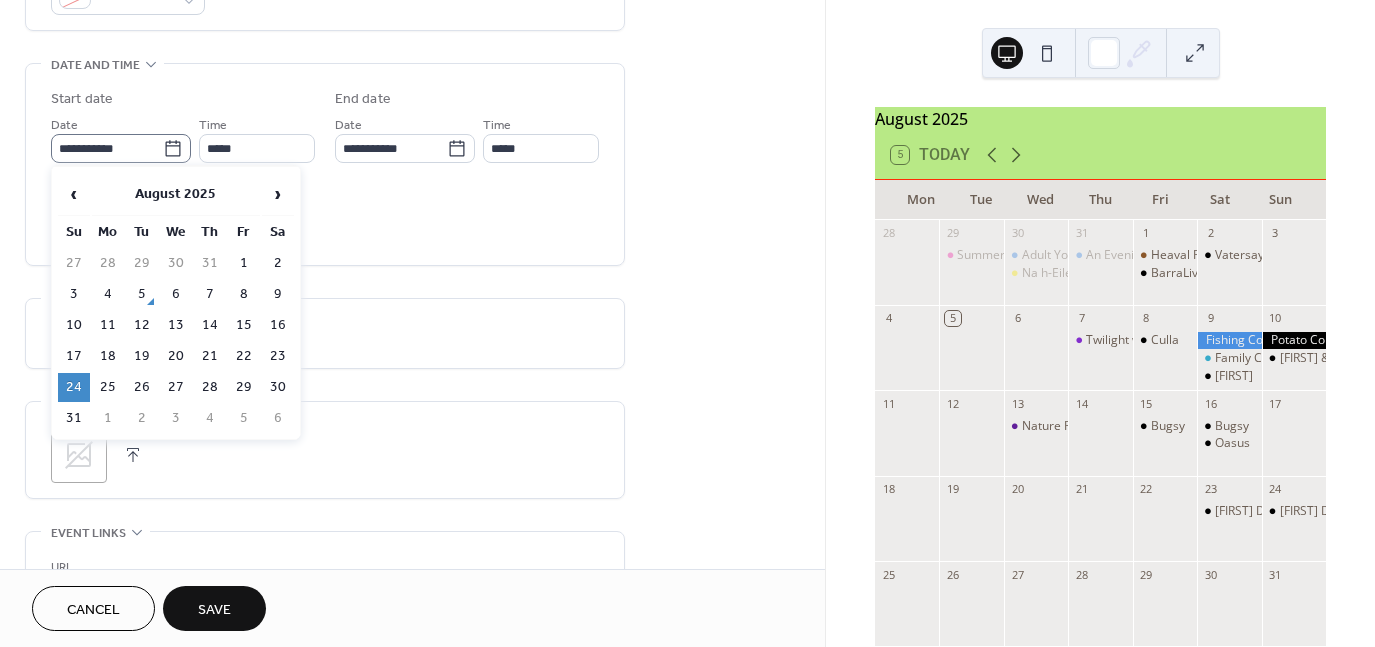 click 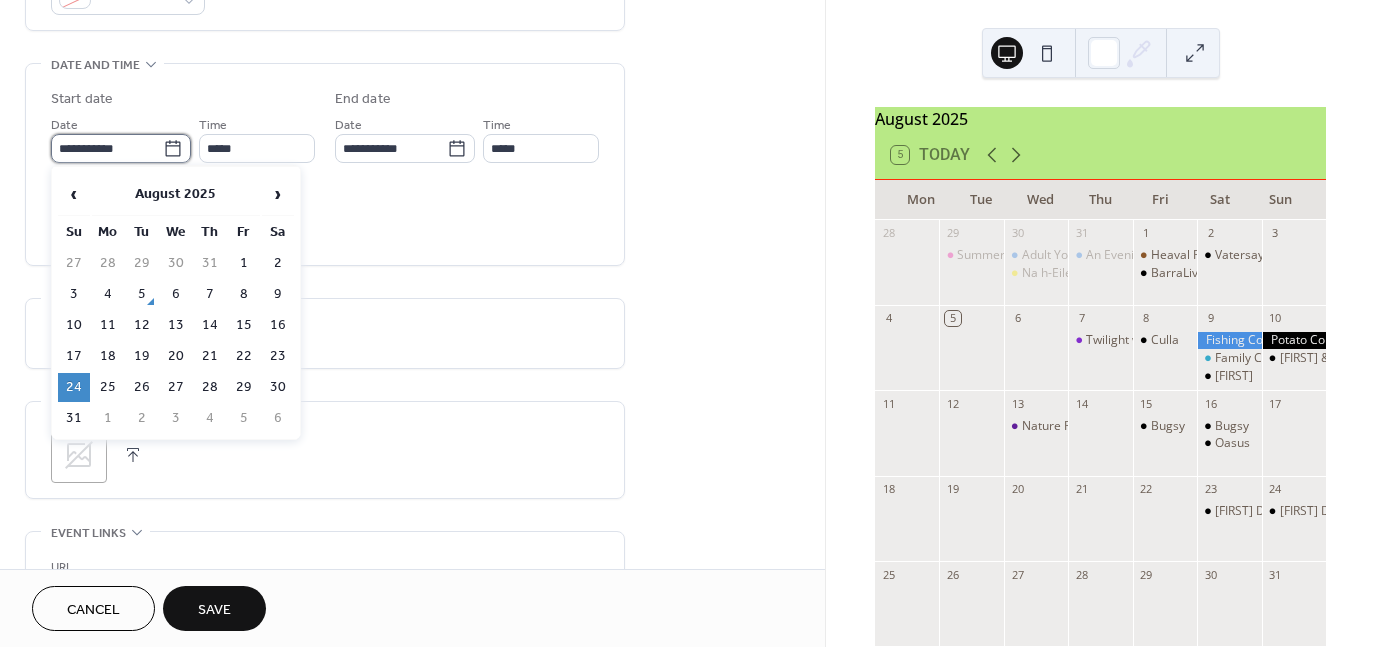 click on "**********" at bounding box center [107, 148] 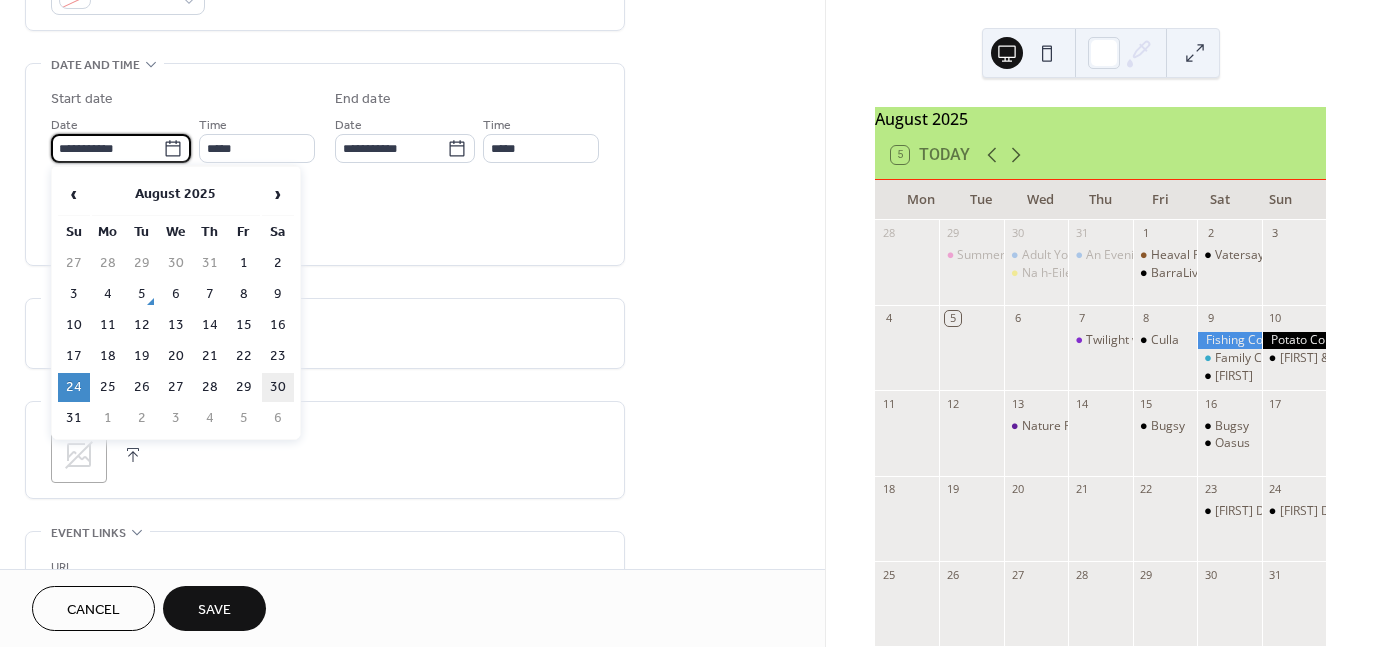 click on "30" at bounding box center [278, 387] 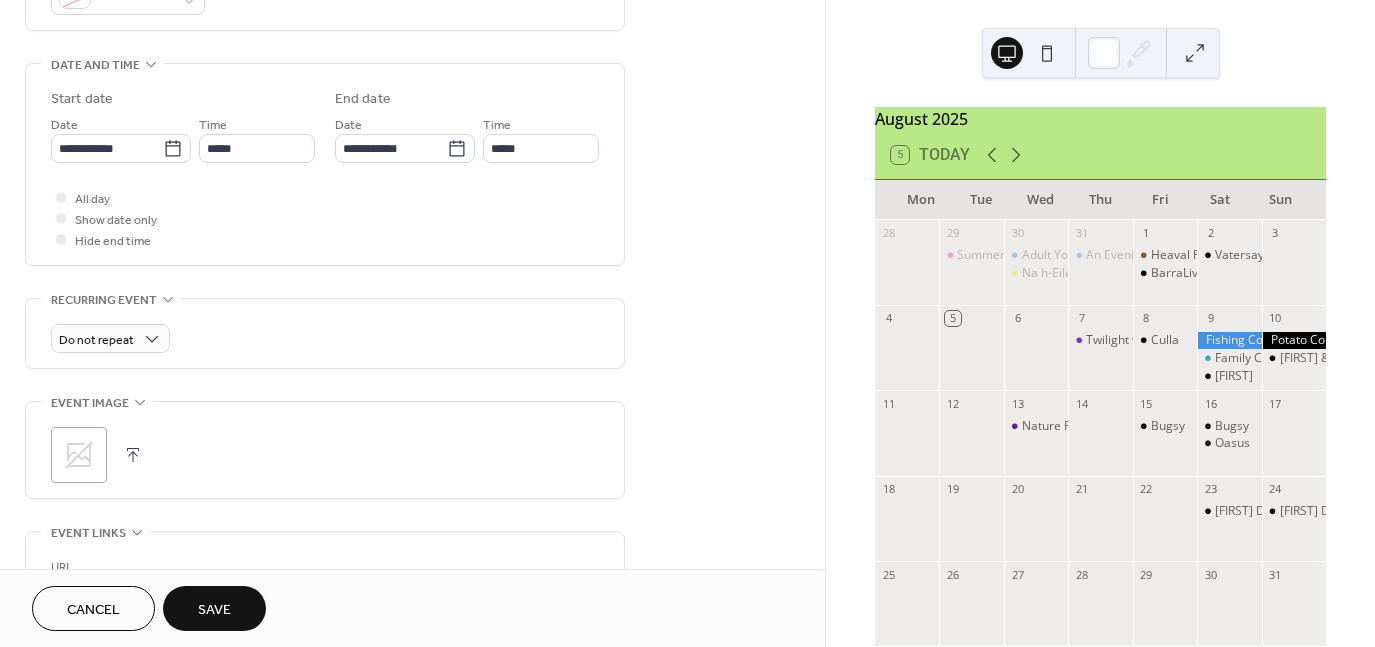 click on "Save" at bounding box center [214, 610] 